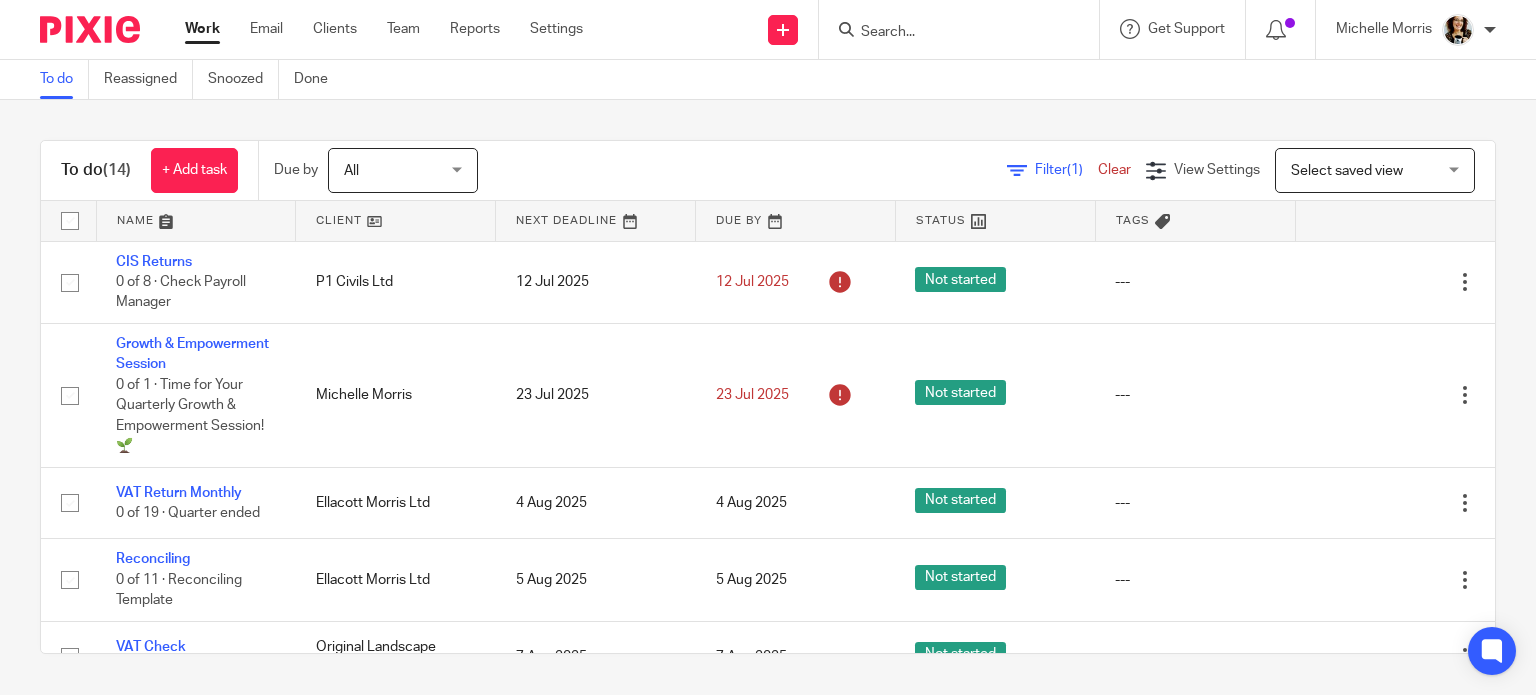 scroll, scrollTop: 0, scrollLeft: 0, axis: both 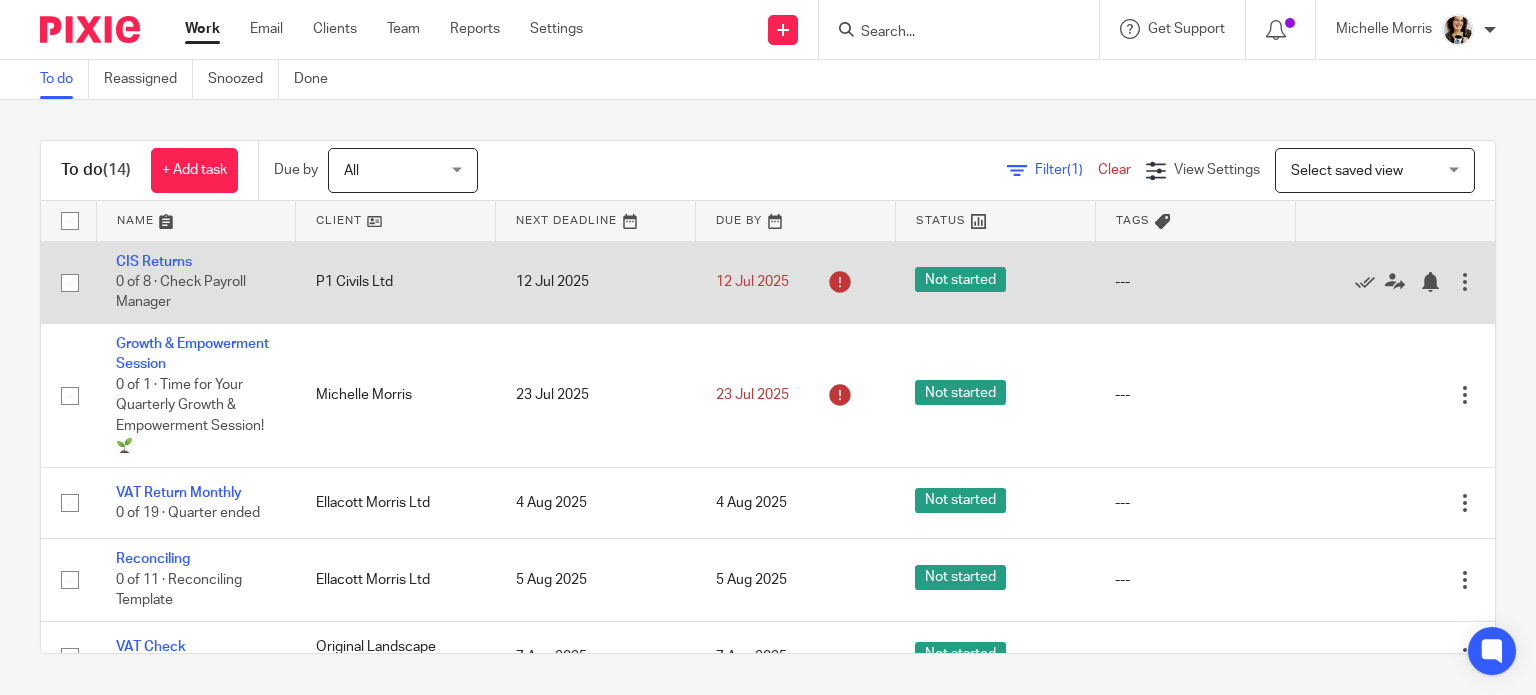 click at bounding box center (1465, 282) 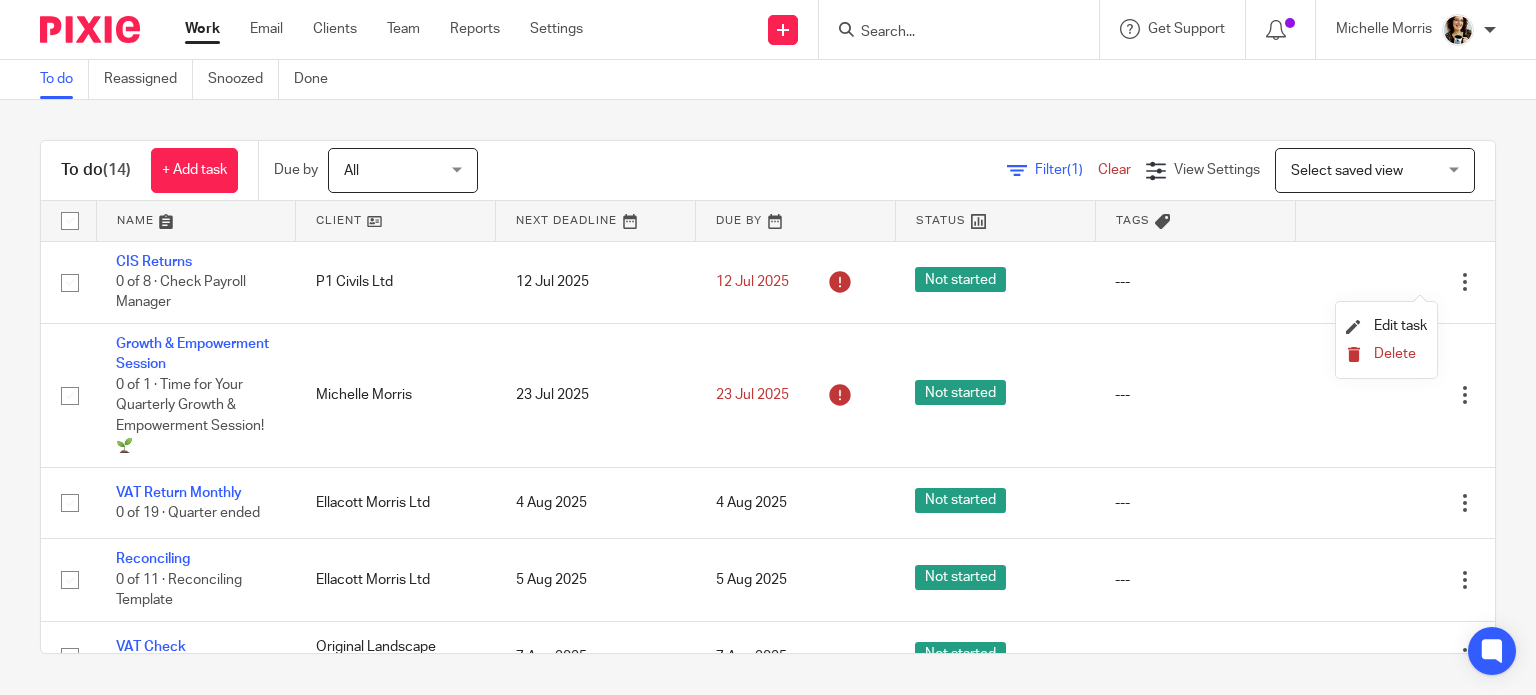 click on "Delete" at bounding box center (1395, 354) 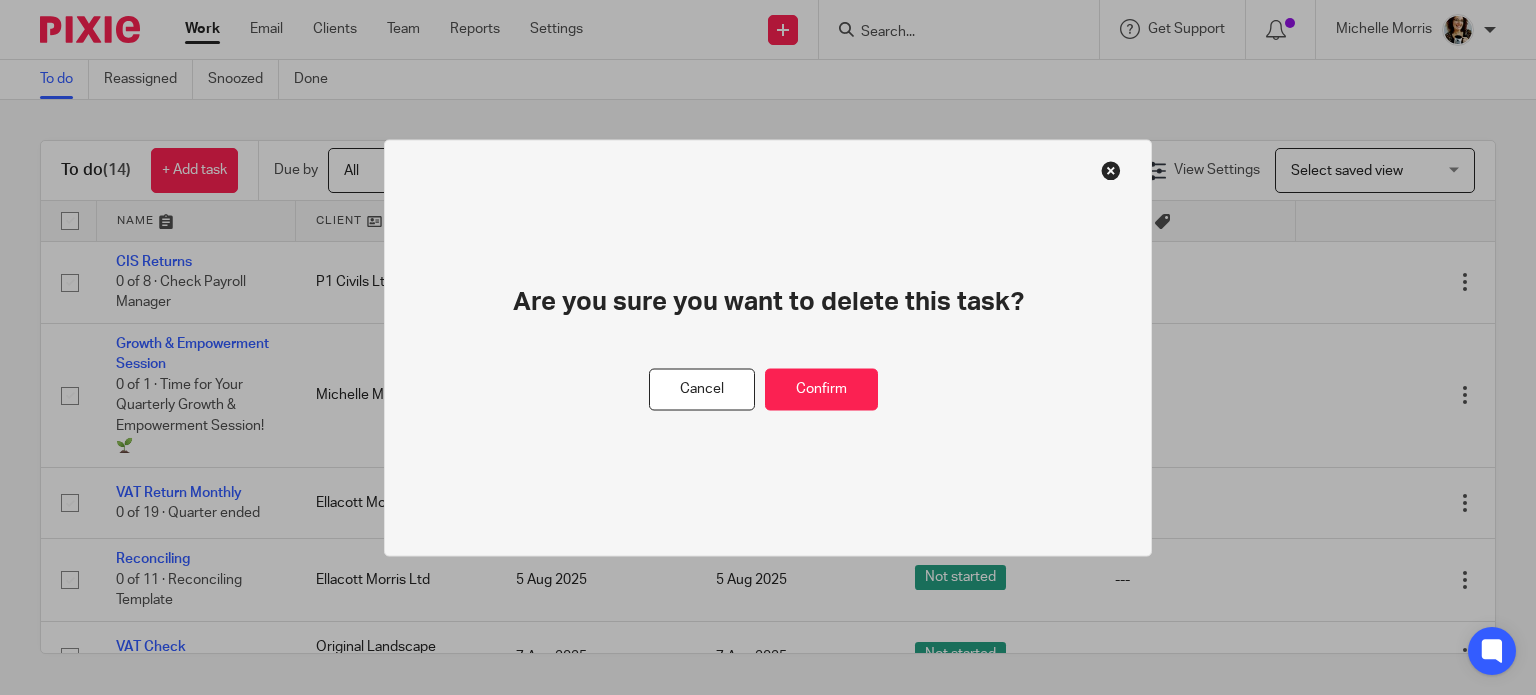 click on "Cancel Confirm" at bounding box center (768, 389) 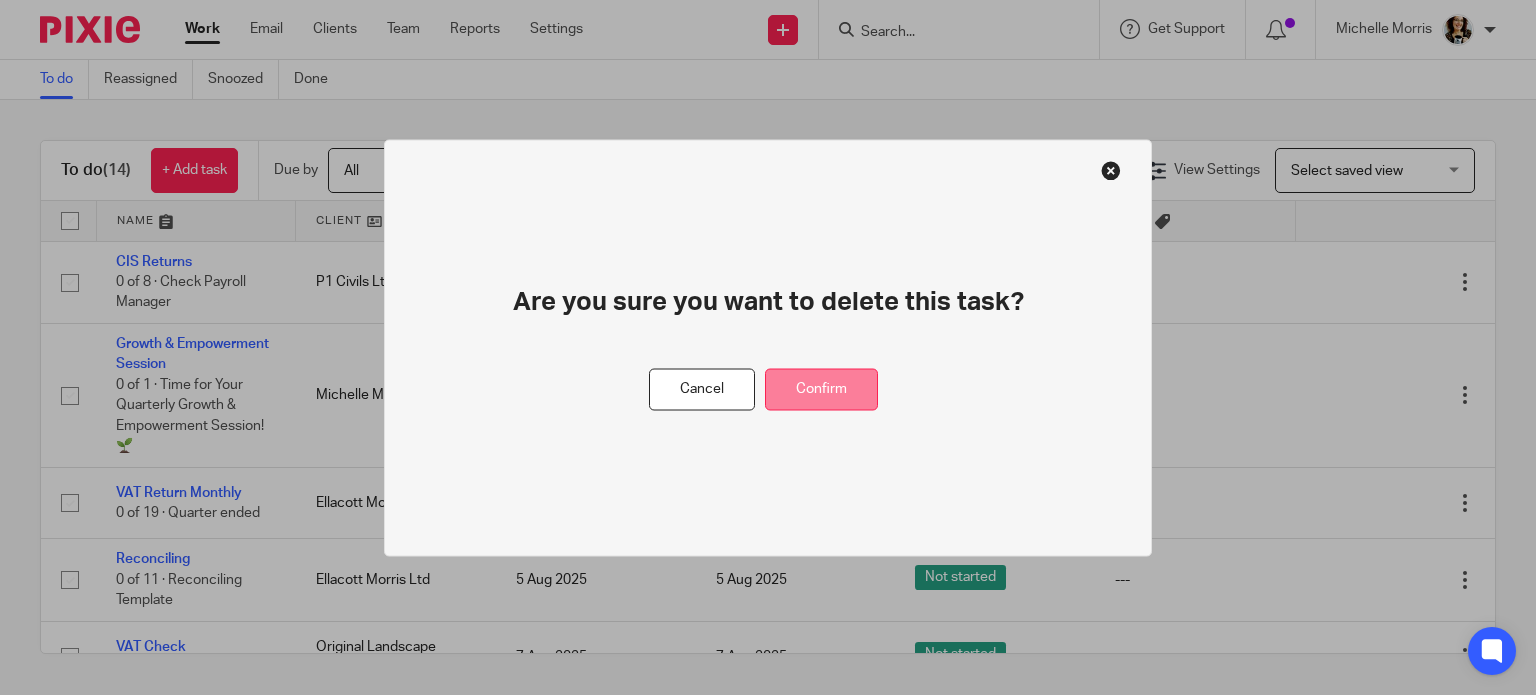click on "Confirm" at bounding box center (821, 389) 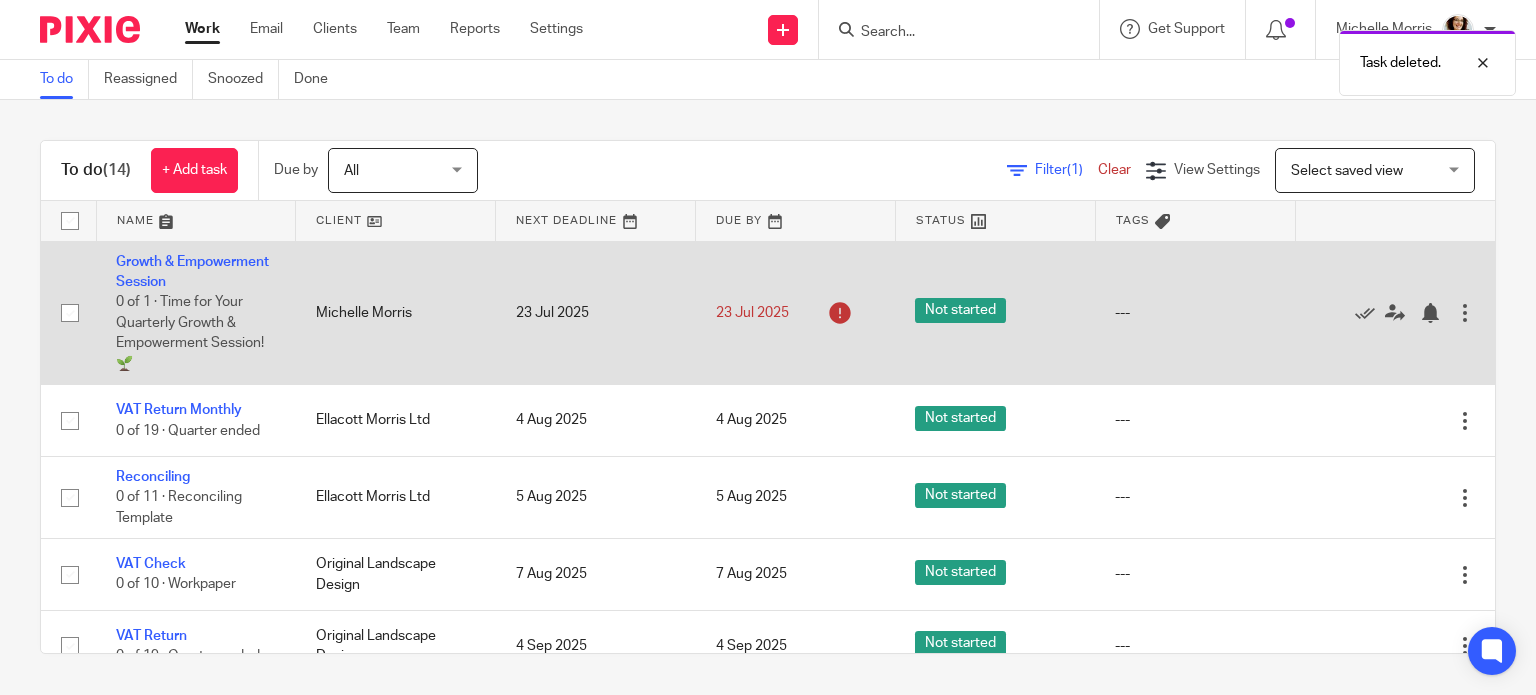 click at bounding box center (1465, 313) 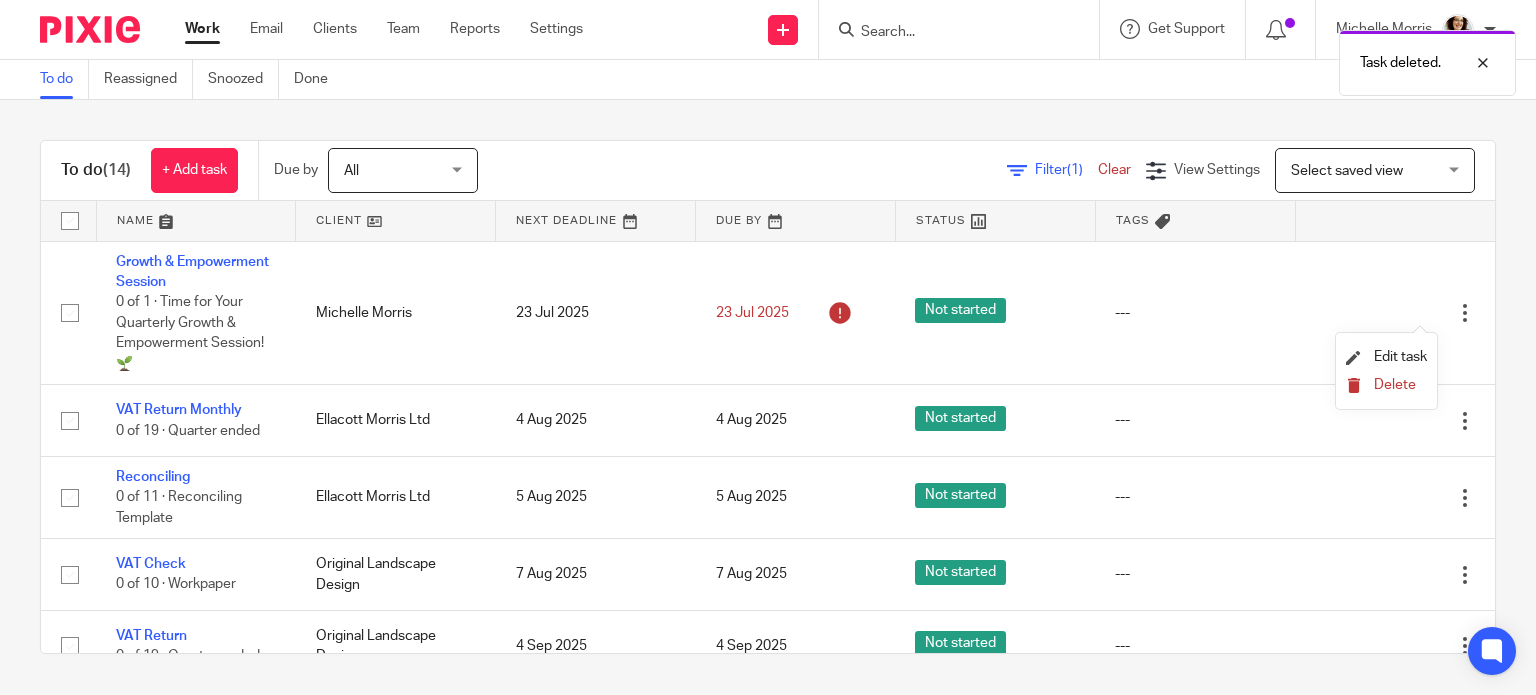 click on "Delete" at bounding box center (1395, 385) 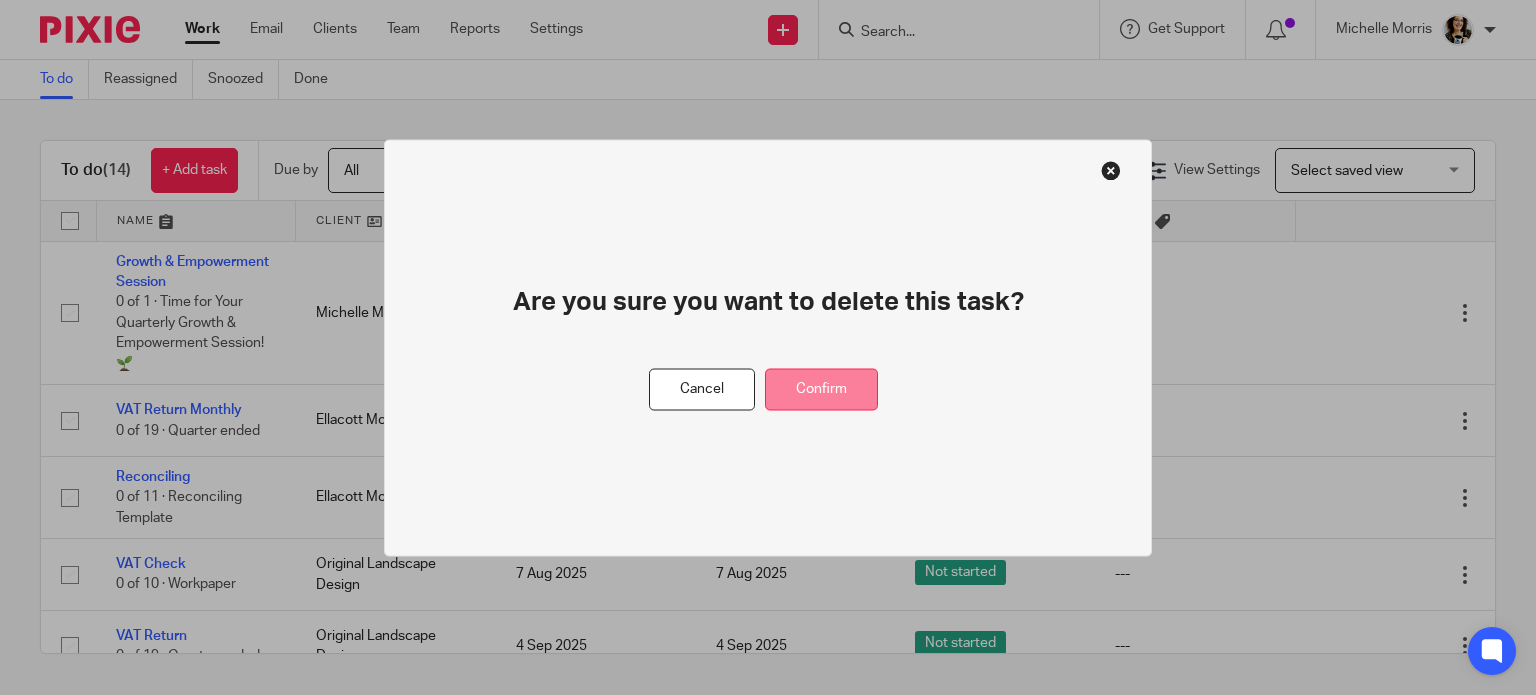 click on "Confirm" at bounding box center [821, 389] 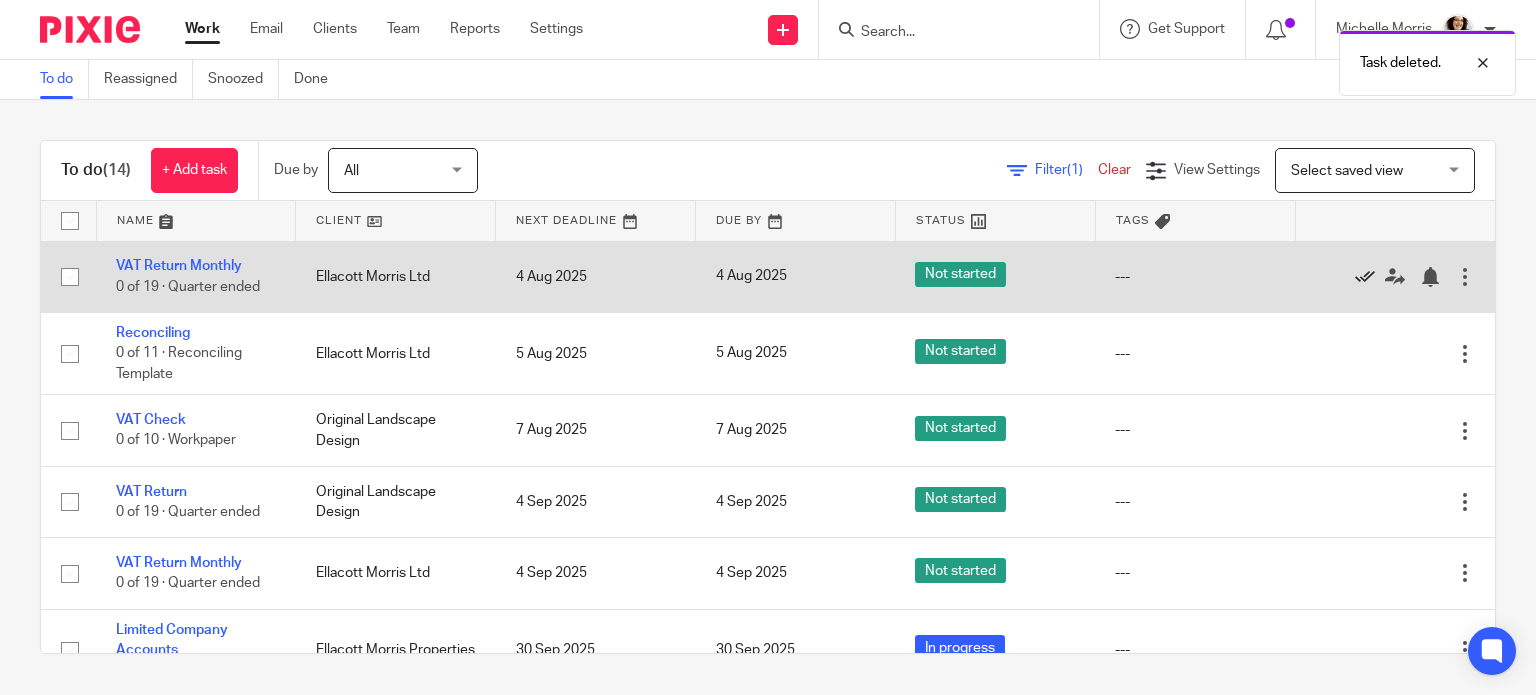 click at bounding box center (1365, 277) 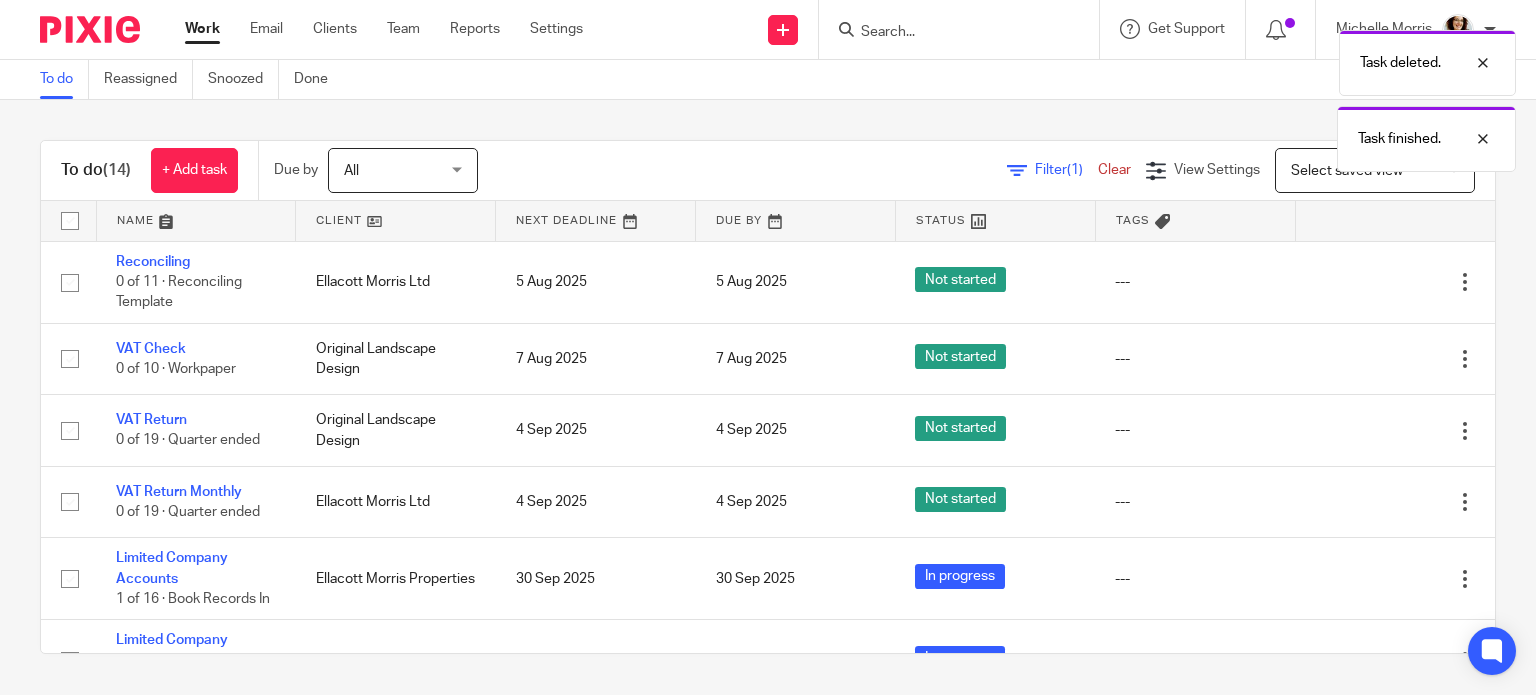 click at bounding box center (1365, 282) 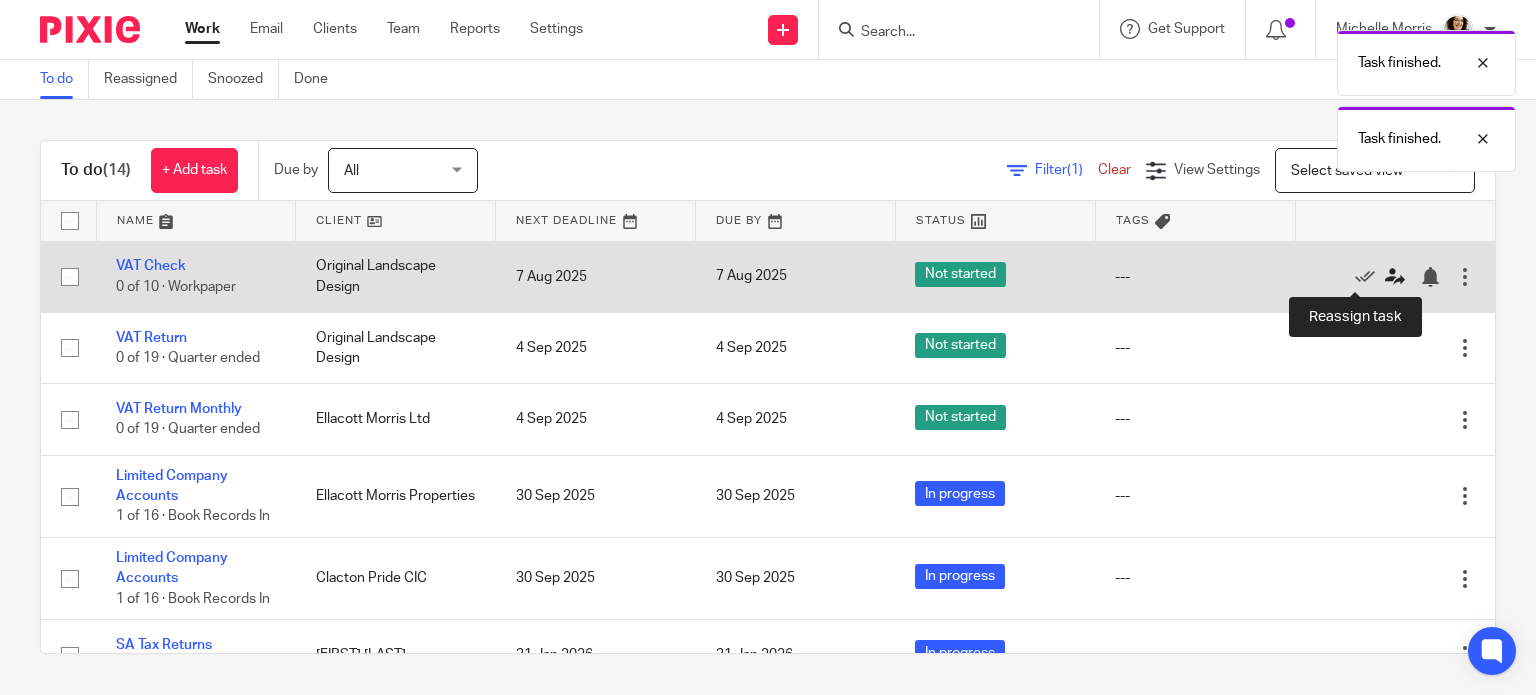 click at bounding box center [1395, 277] 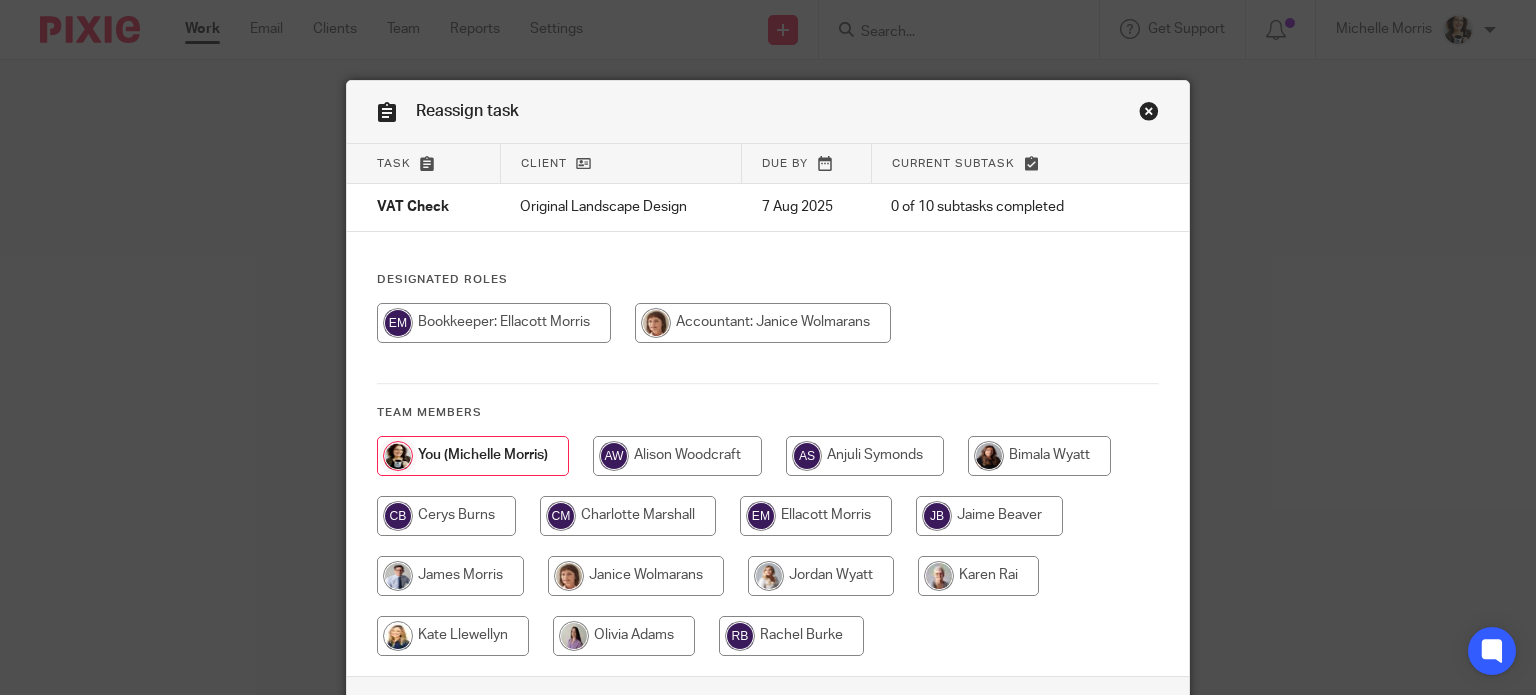 scroll, scrollTop: 0, scrollLeft: 0, axis: both 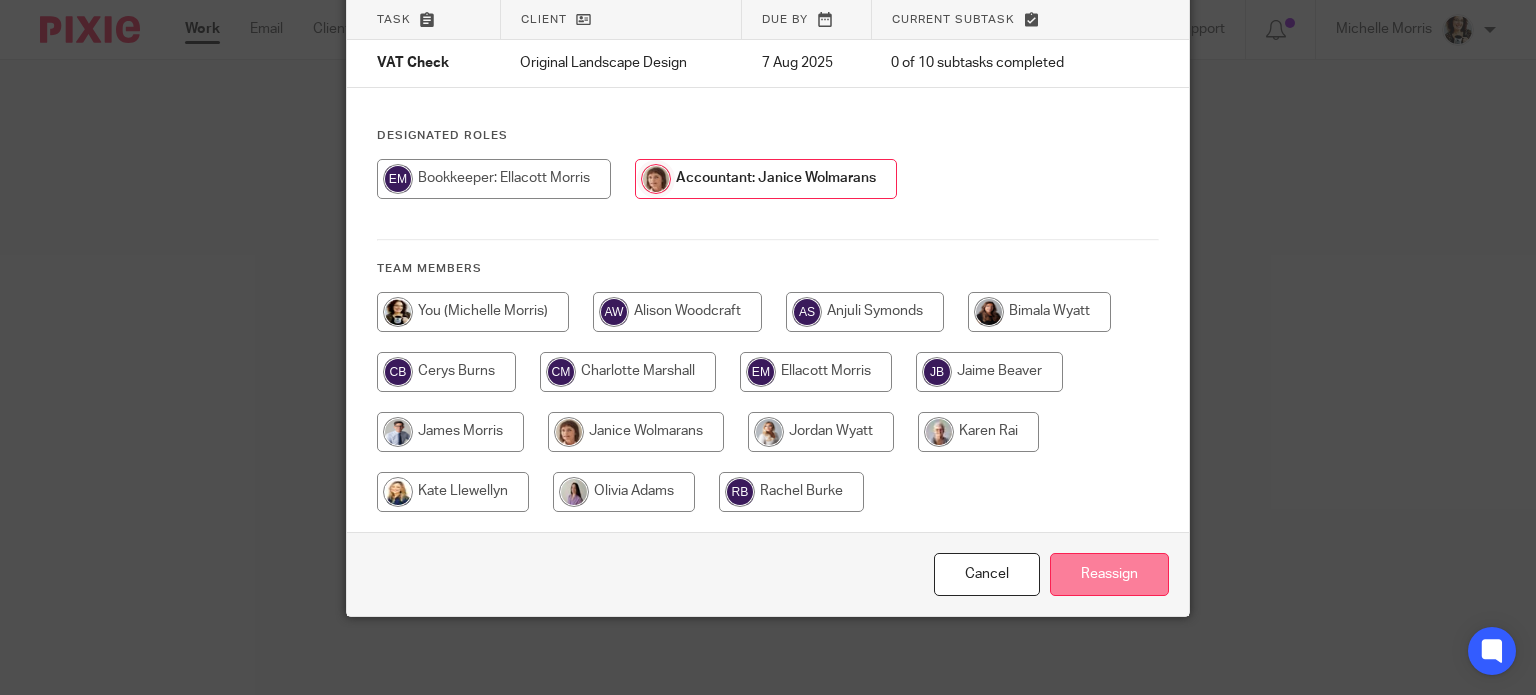 click on "Reassign" at bounding box center [1109, 574] 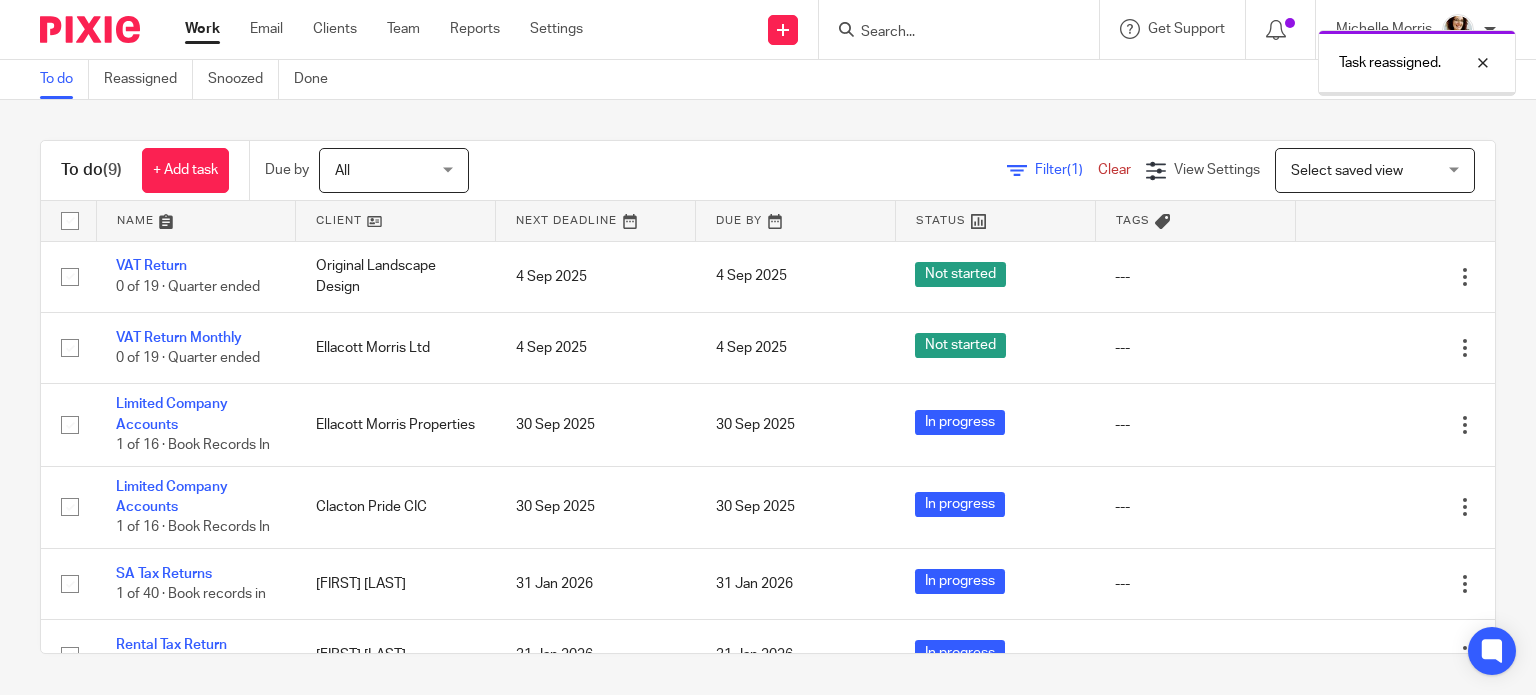 scroll, scrollTop: 0, scrollLeft: 0, axis: both 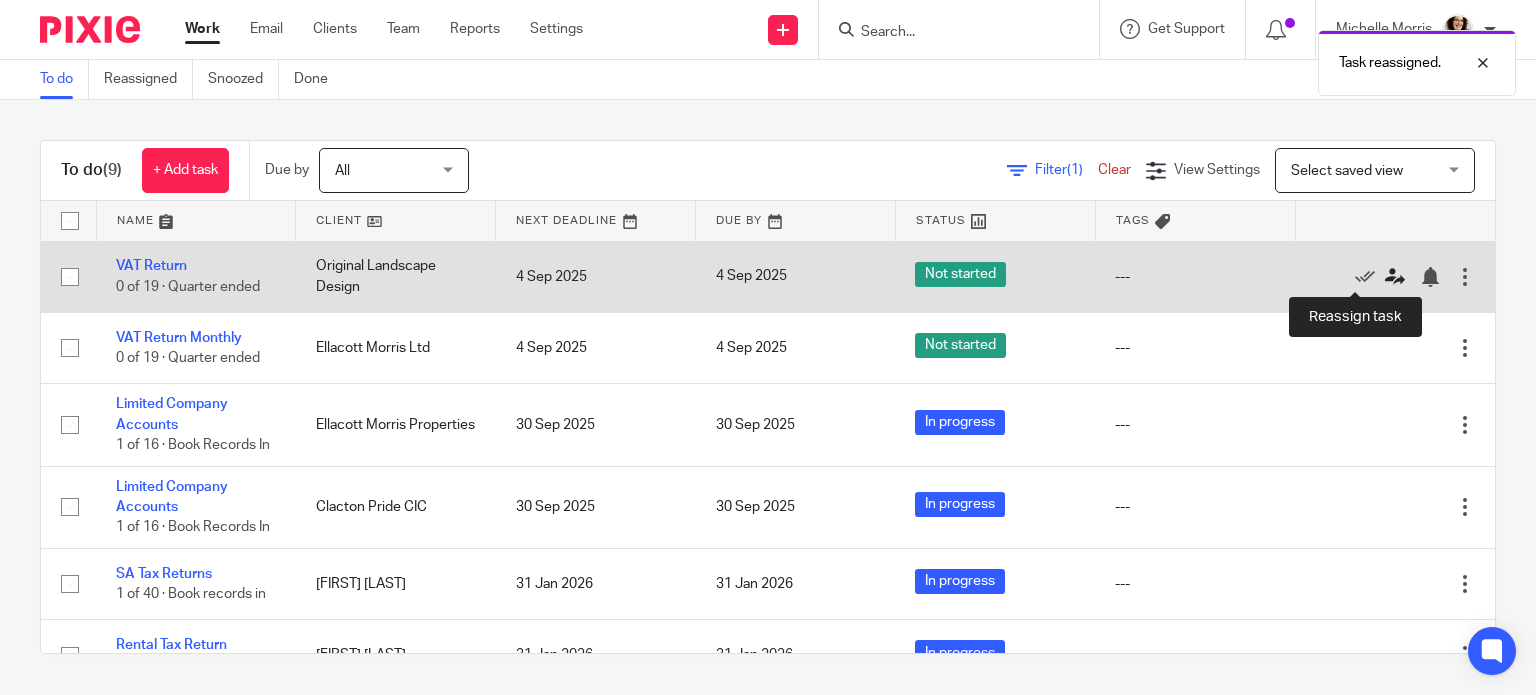 click at bounding box center (1395, 277) 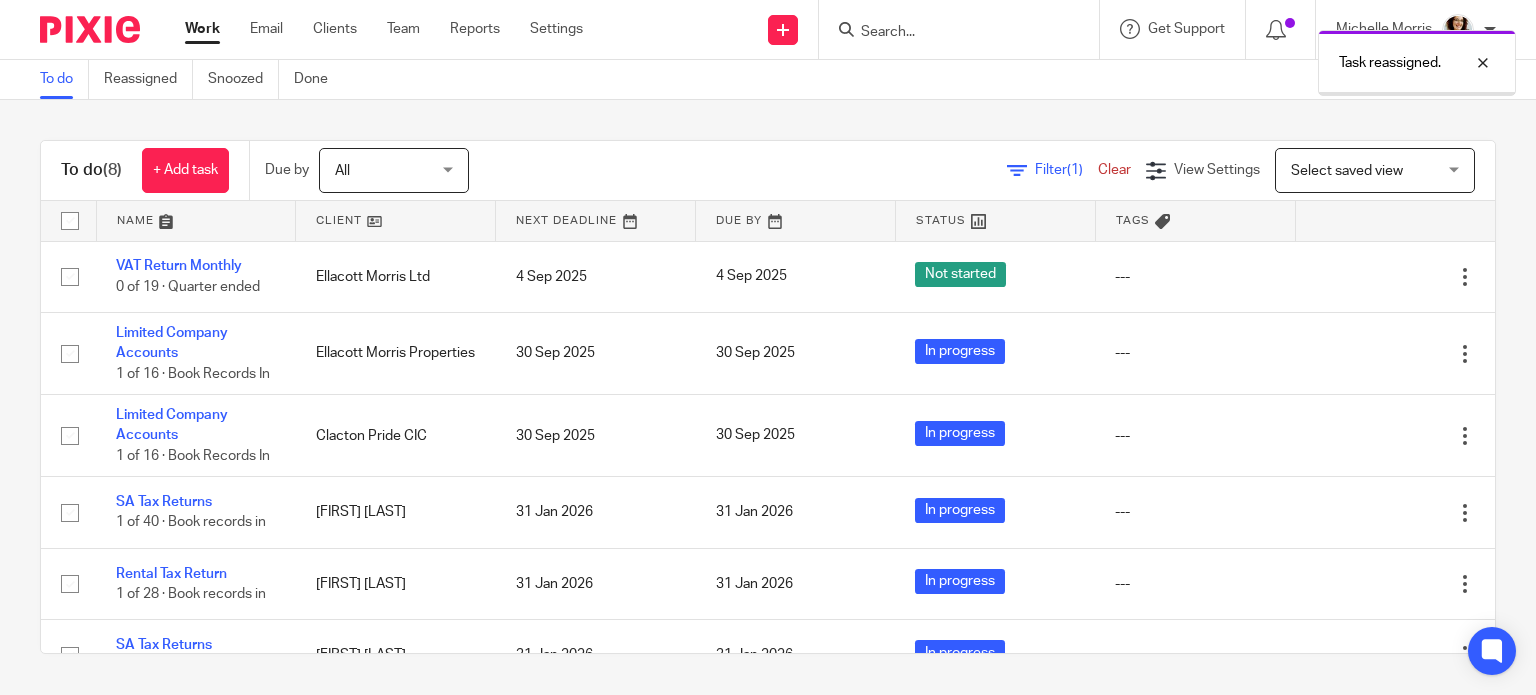 scroll, scrollTop: 0, scrollLeft: 0, axis: both 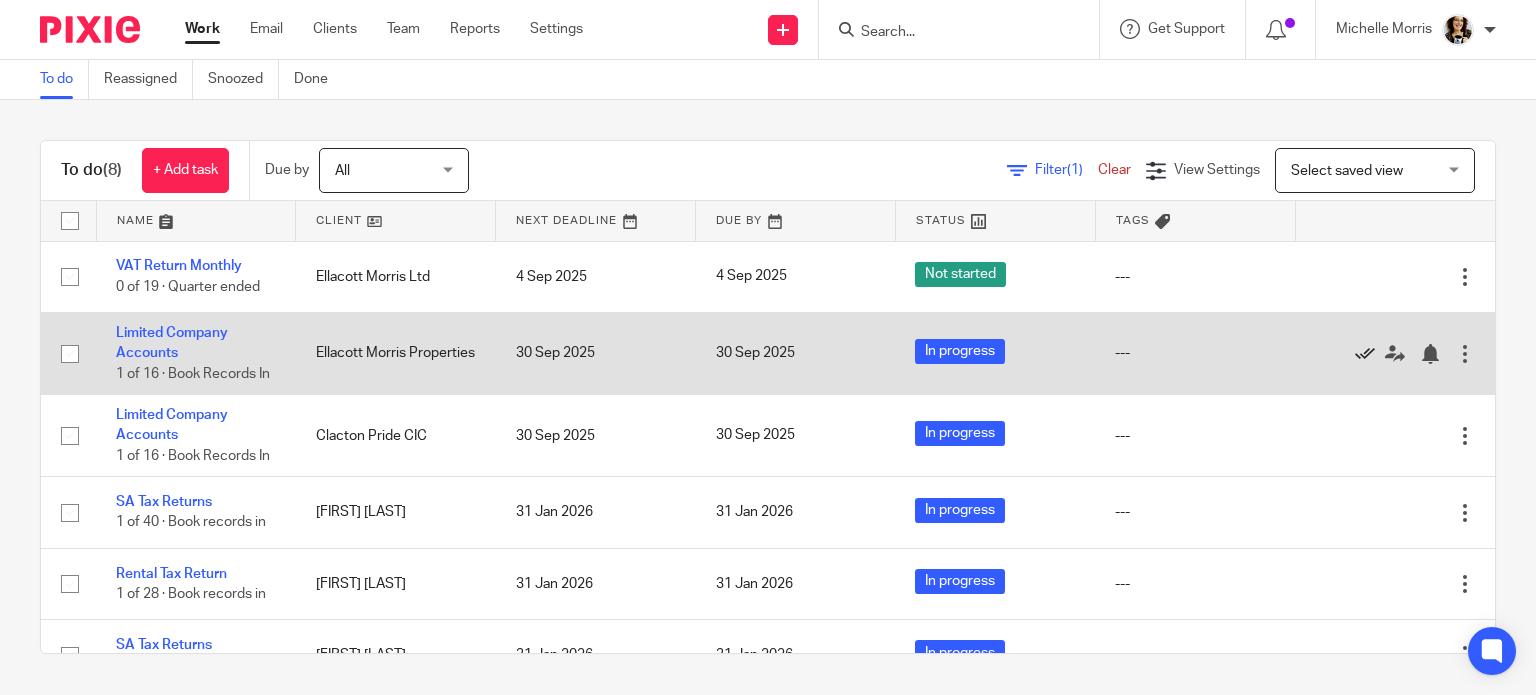 click at bounding box center [1365, 354] 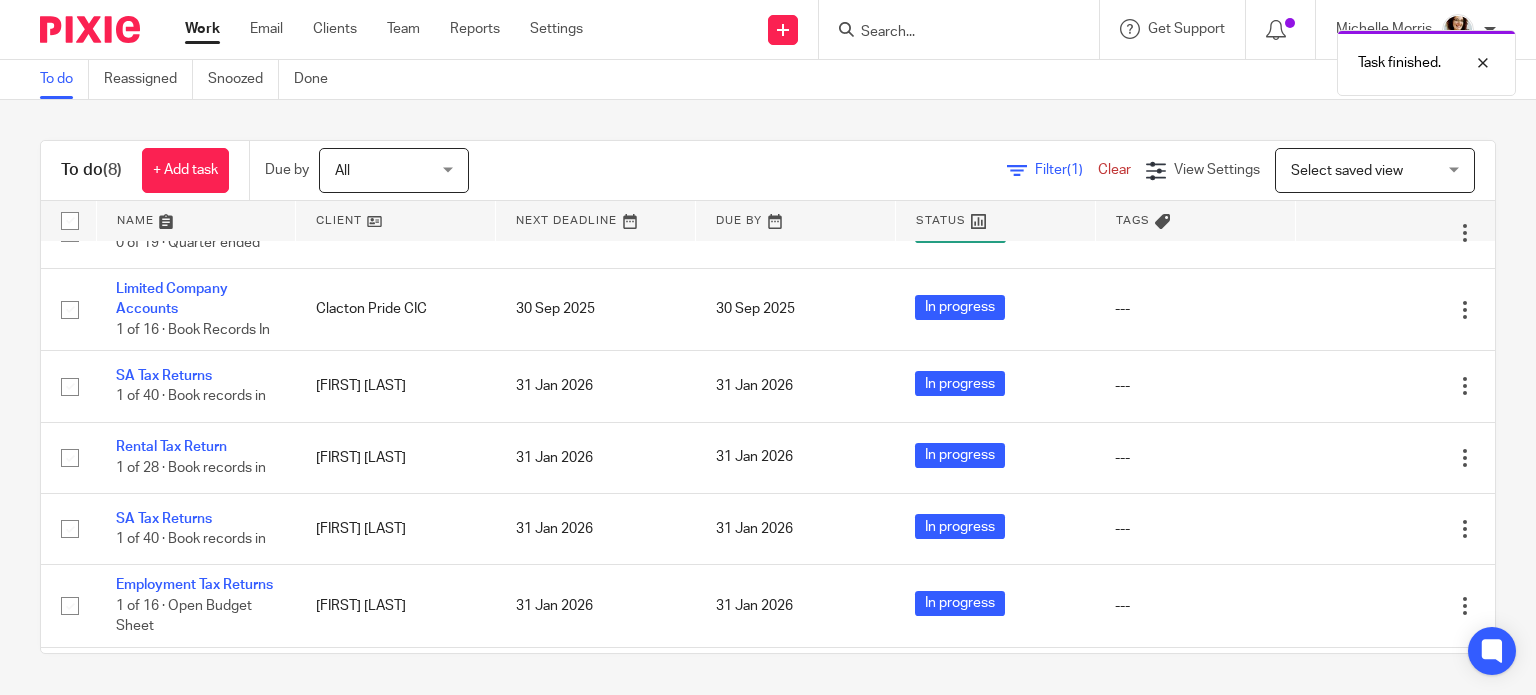 scroll, scrollTop: 0, scrollLeft: 0, axis: both 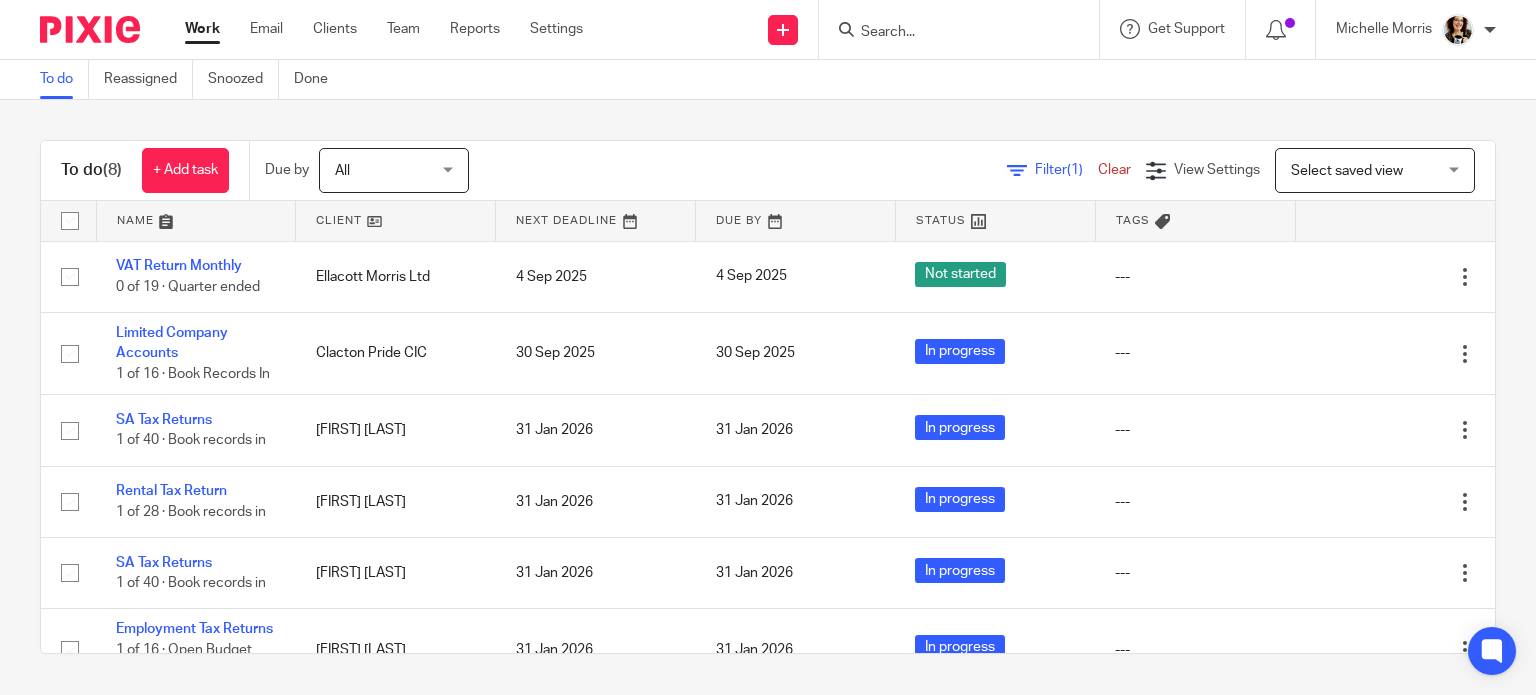 click at bounding box center (949, 33) 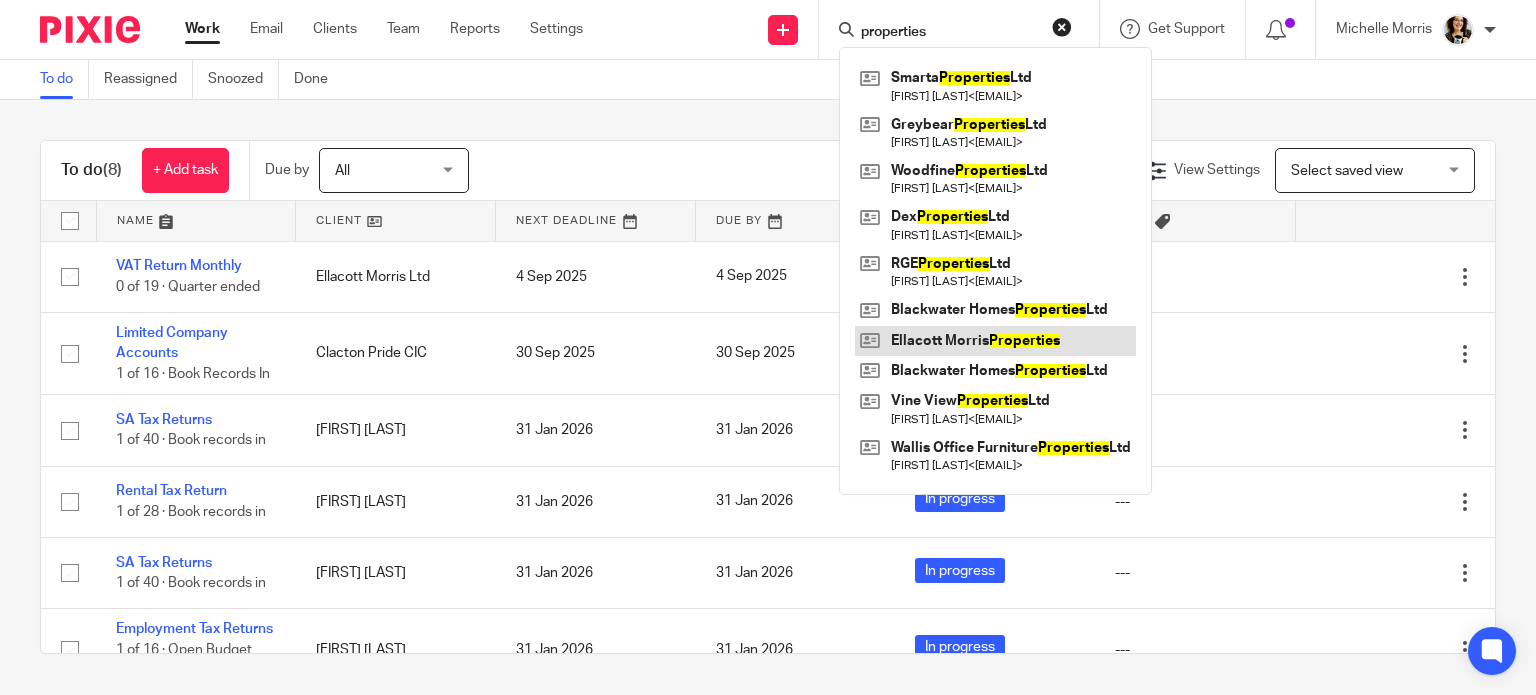 type on "properties" 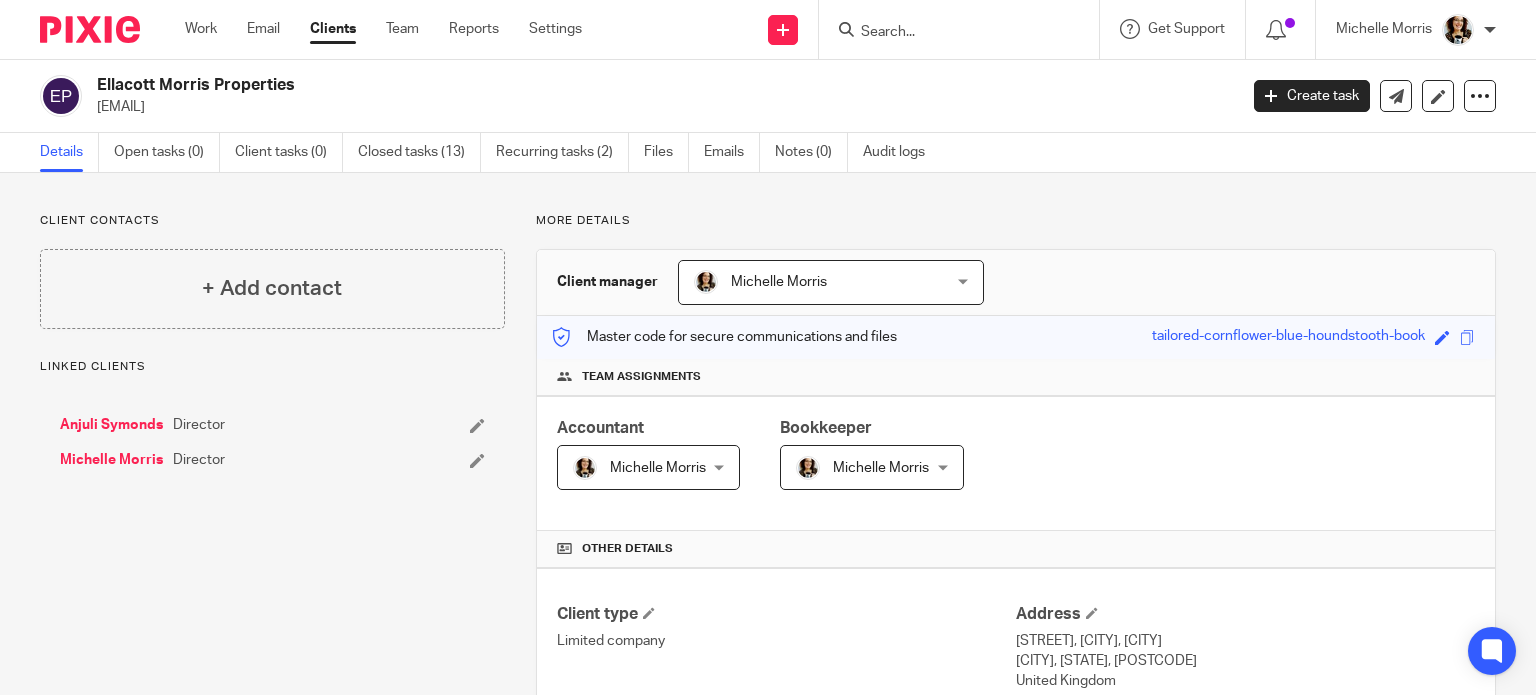 scroll, scrollTop: 0, scrollLeft: 0, axis: both 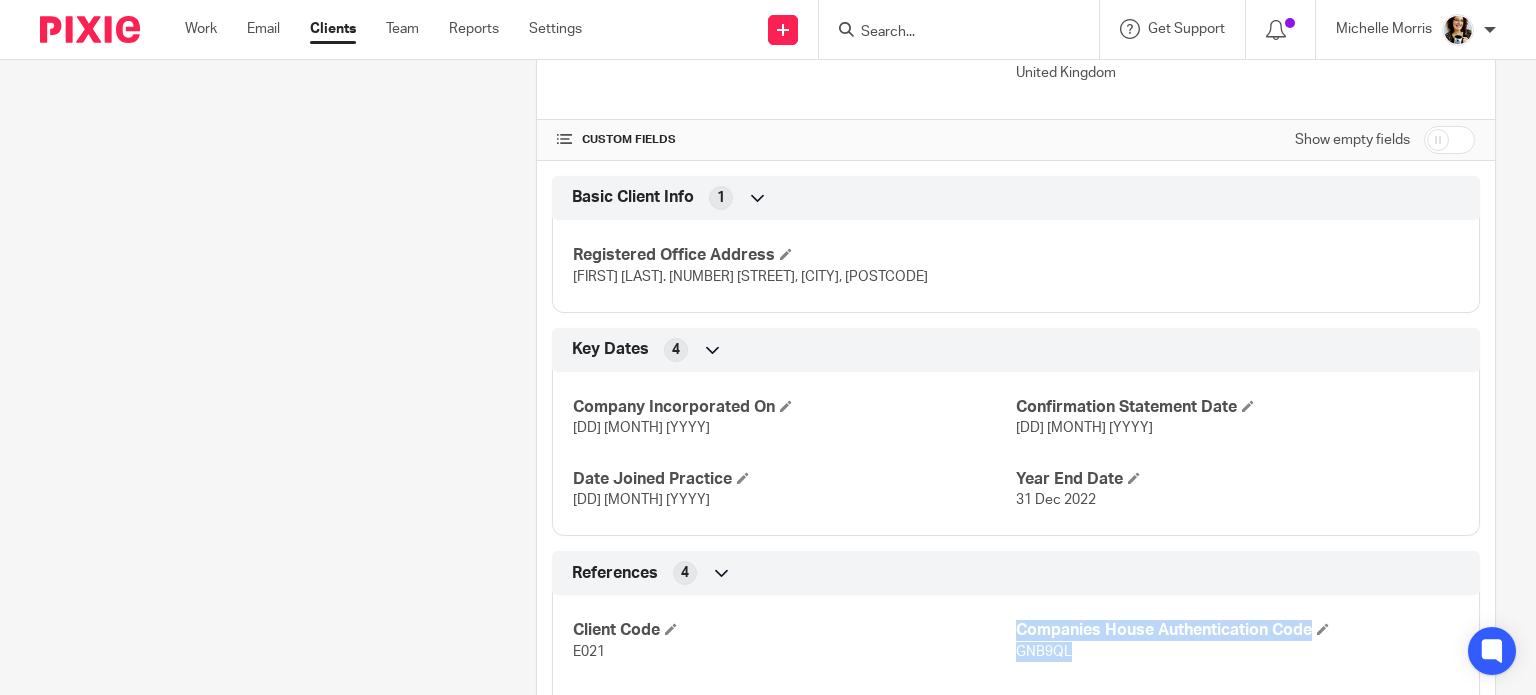 drag, startPoint x: 1063, startPoint y: 653, endPoint x: 1004, endPoint y: 649, distance: 59.135437 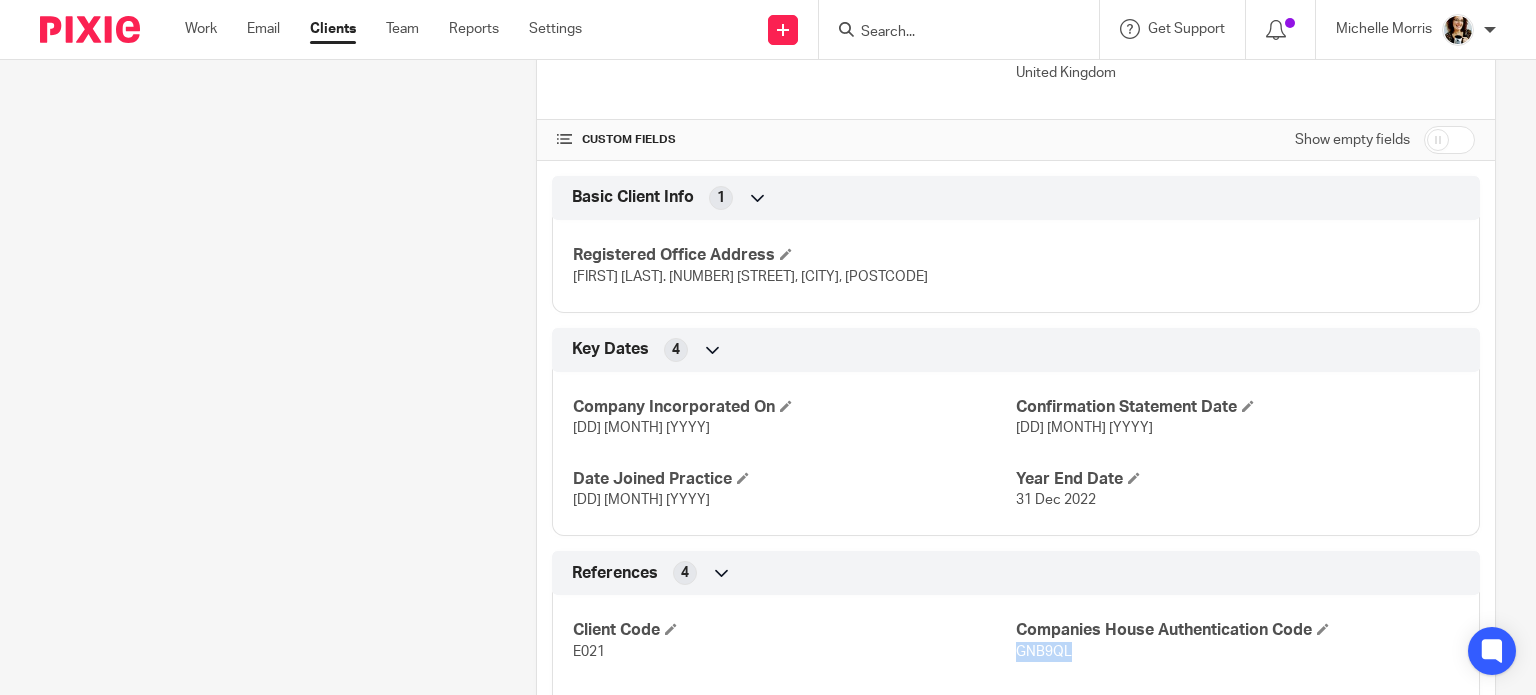 drag, startPoint x: 1063, startPoint y: 652, endPoint x: 1006, endPoint y: 653, distance: 57.00877 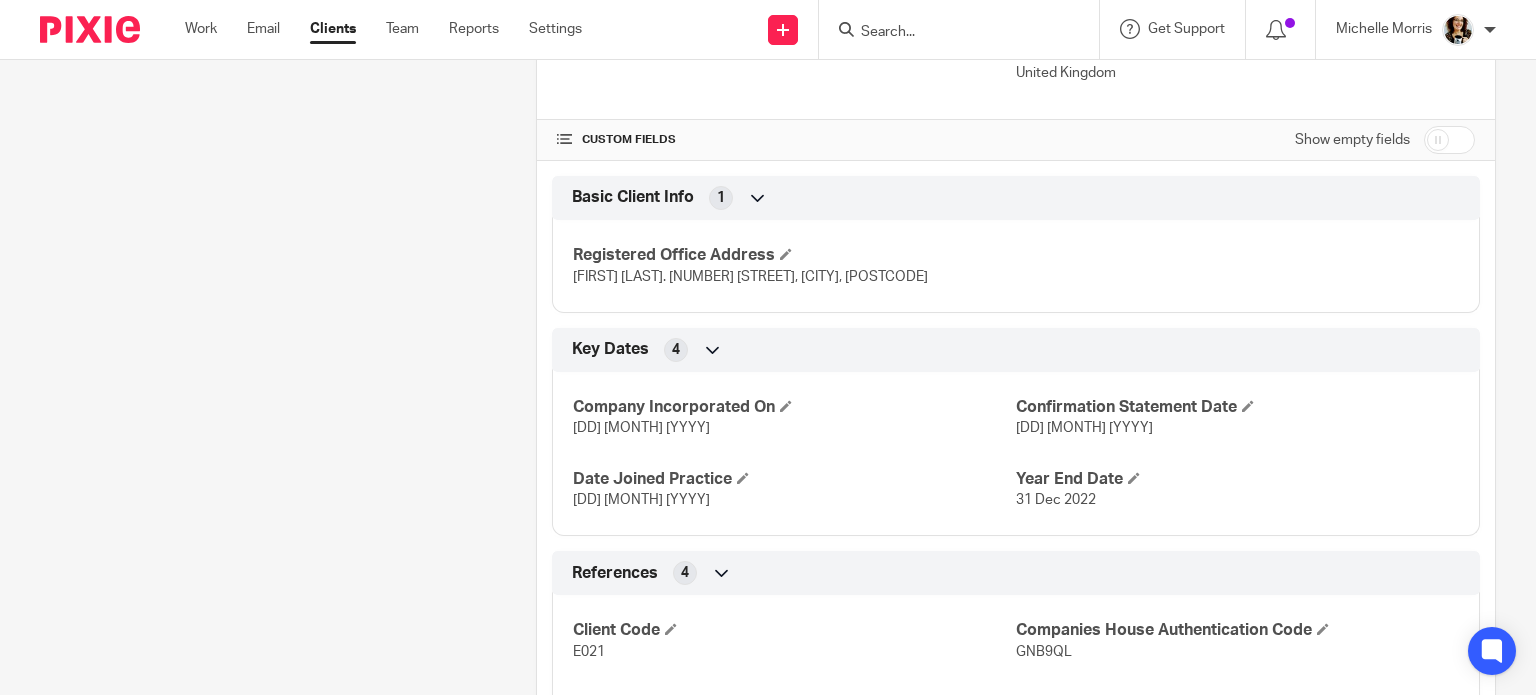 click at bounding box center [965, 29] 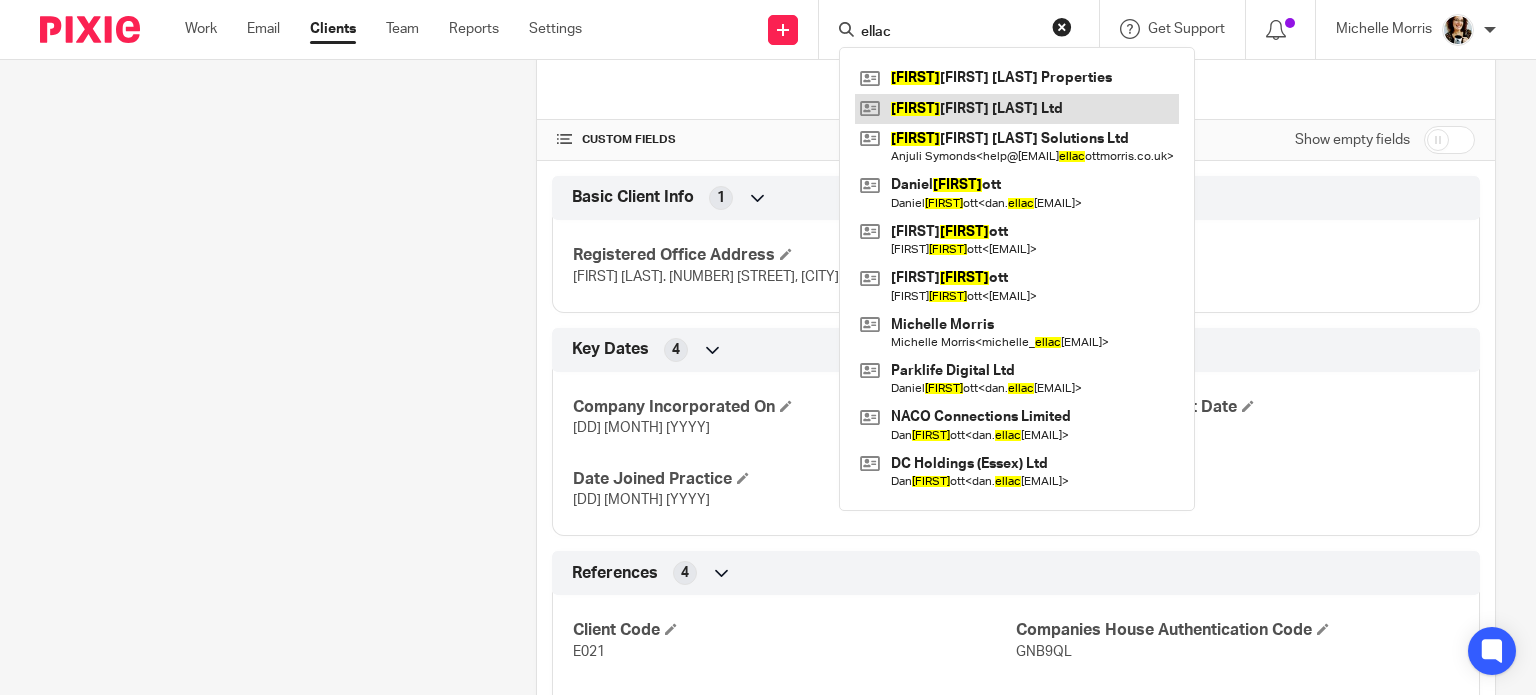 type on "ellac" 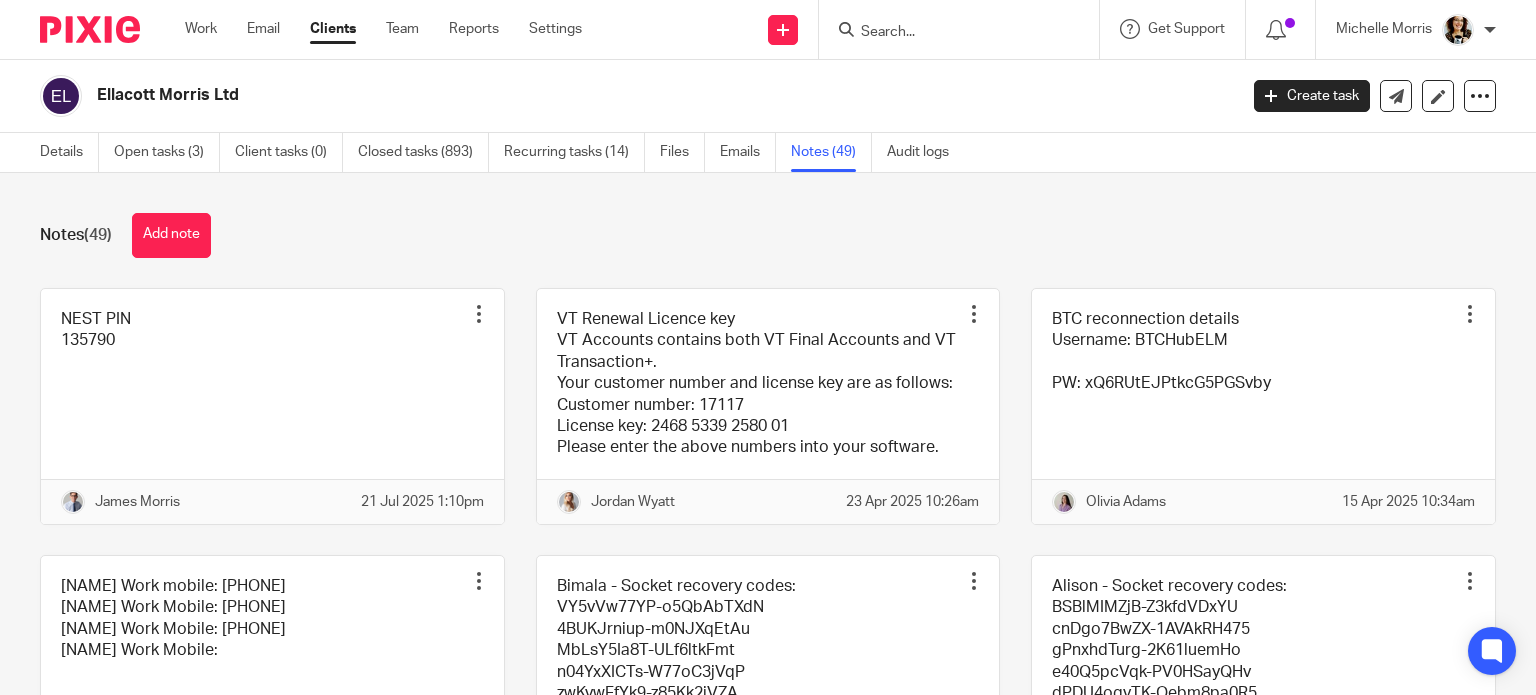 scroll, scrollTop: 0, scrollLeft: 0, axis: both 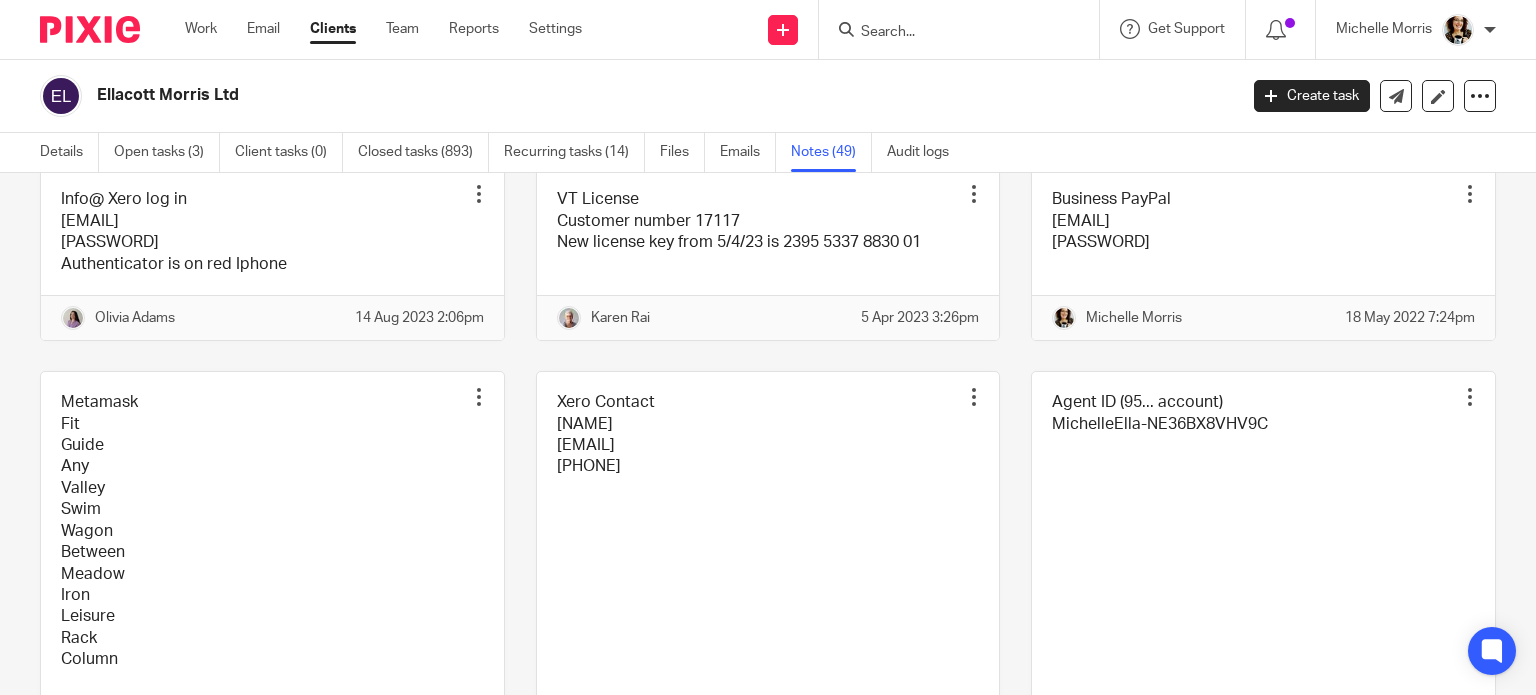 click at bounding box center [272, 62] 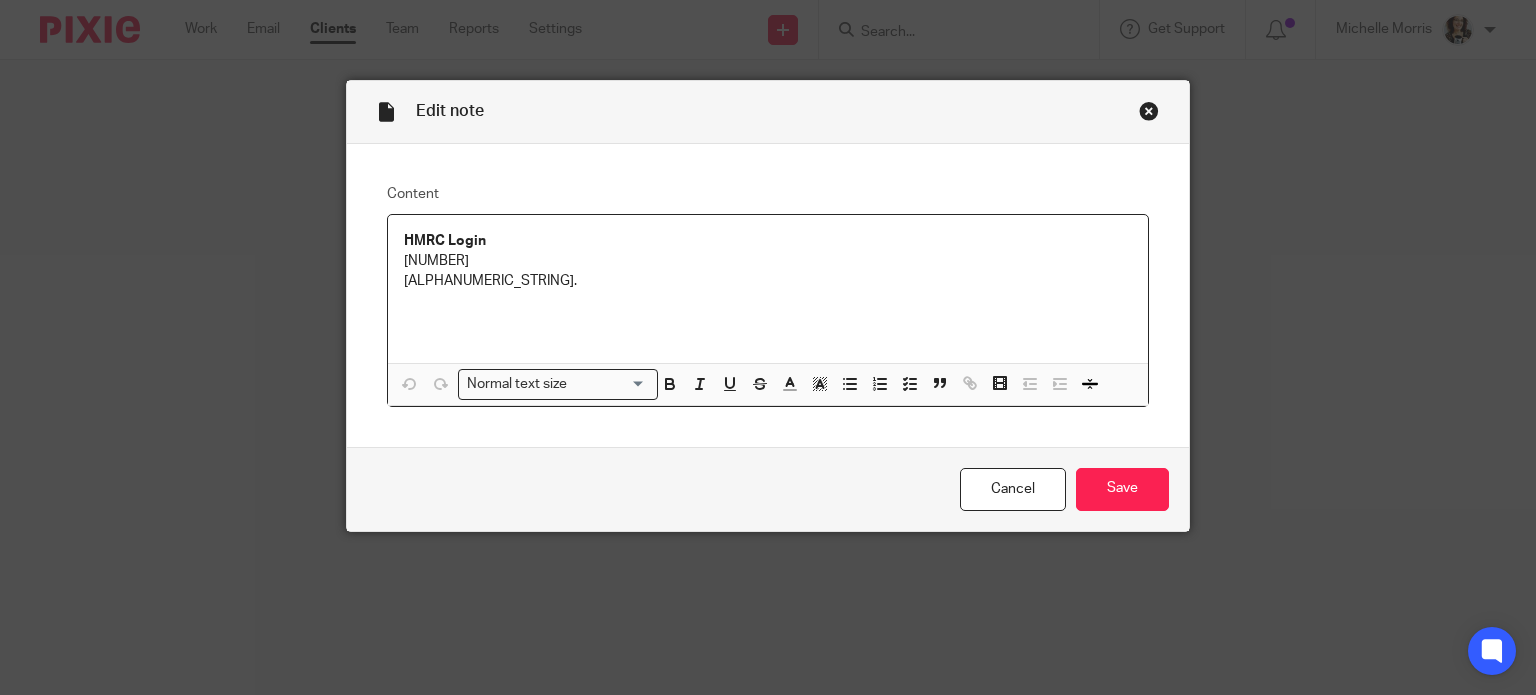 scroll, scrollTop: 0, scrollLeft: 0, axis: both 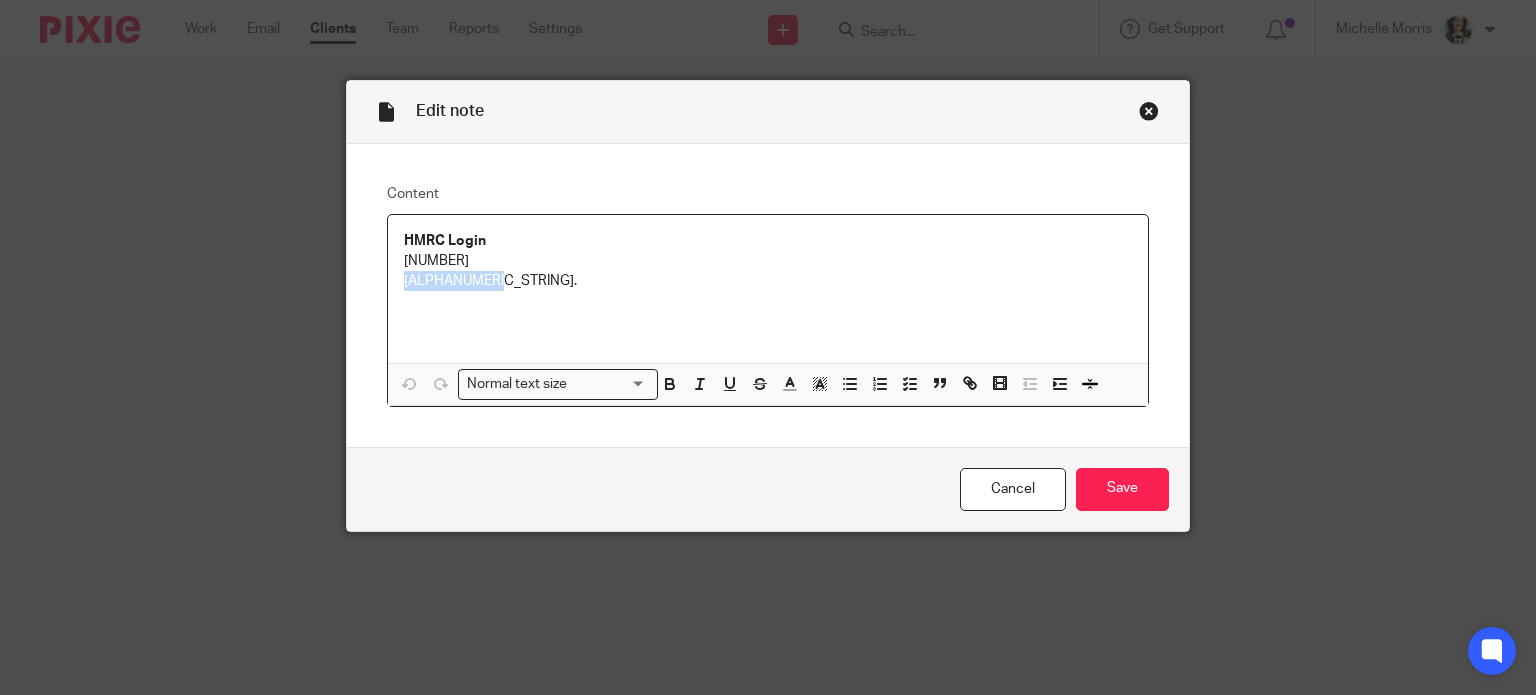 drag, startPoint x: 492, startPoint y: 284, endPoint x: 393, endPoint y: 290, distance: 99.18165 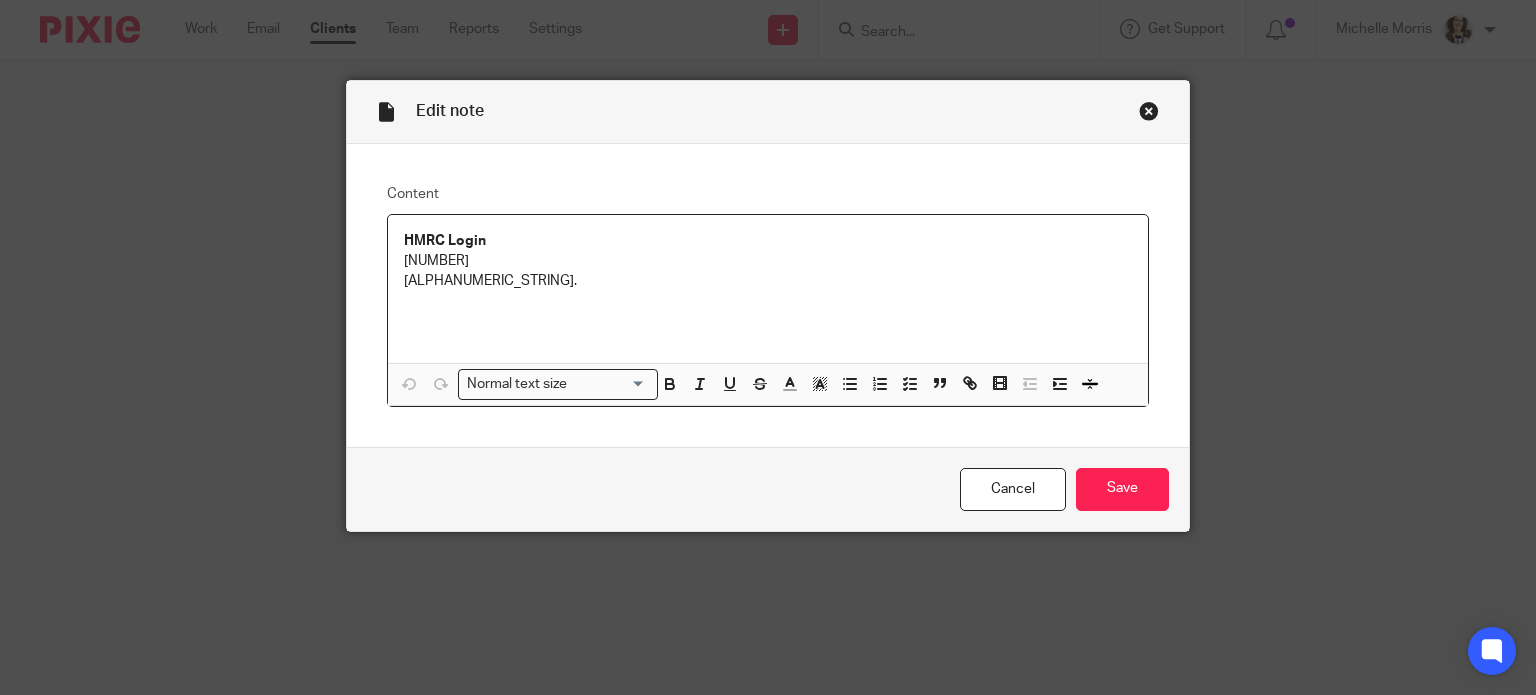 click on "Edit note" at bounding box center [768, 112] 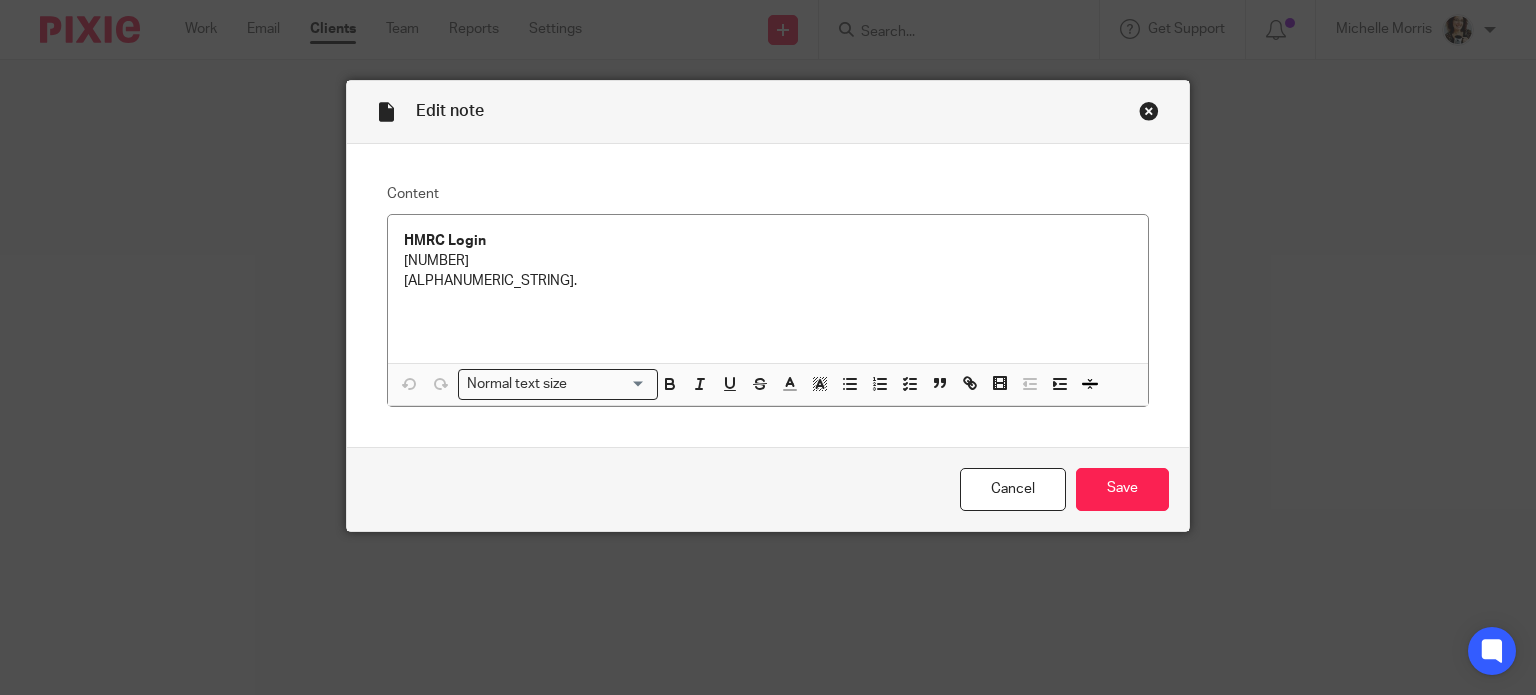 click at bounding box center [1149, 111] 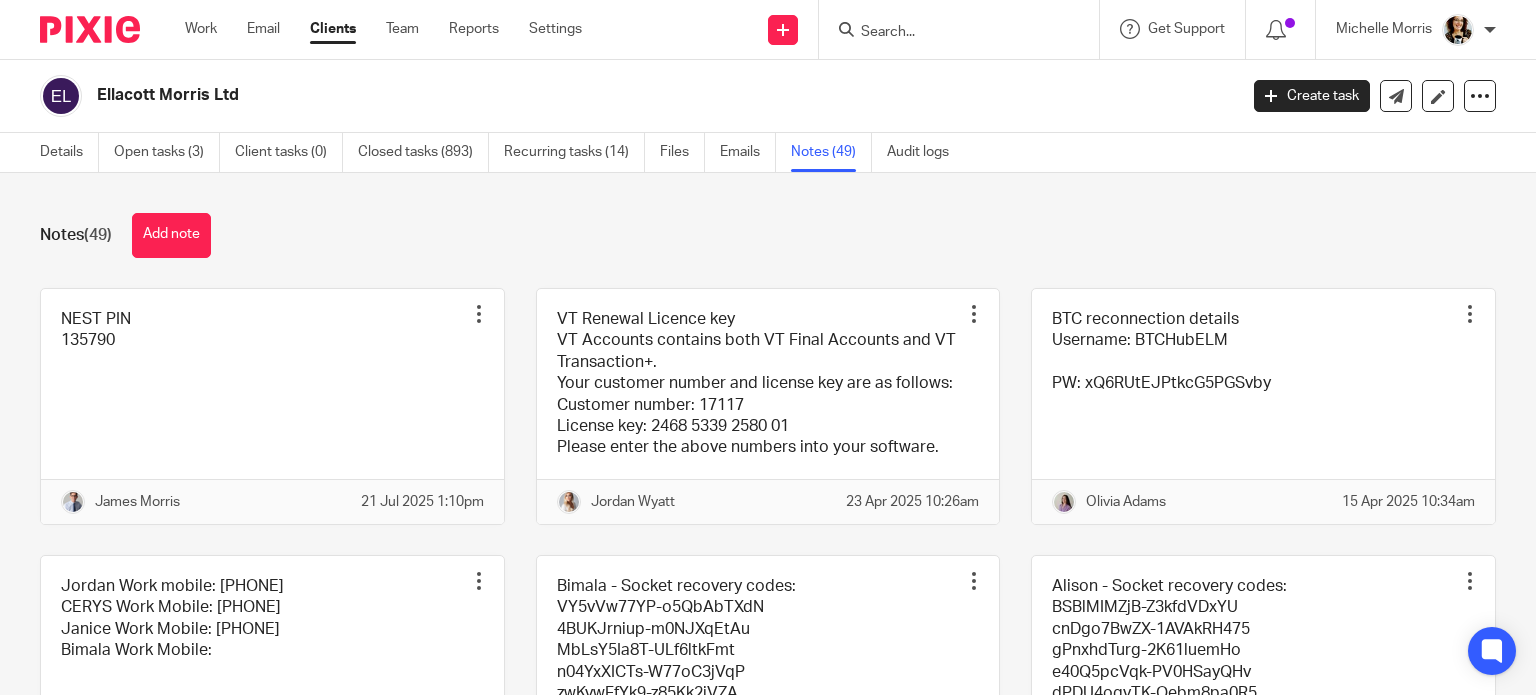 click at bounding box center (949, 33) 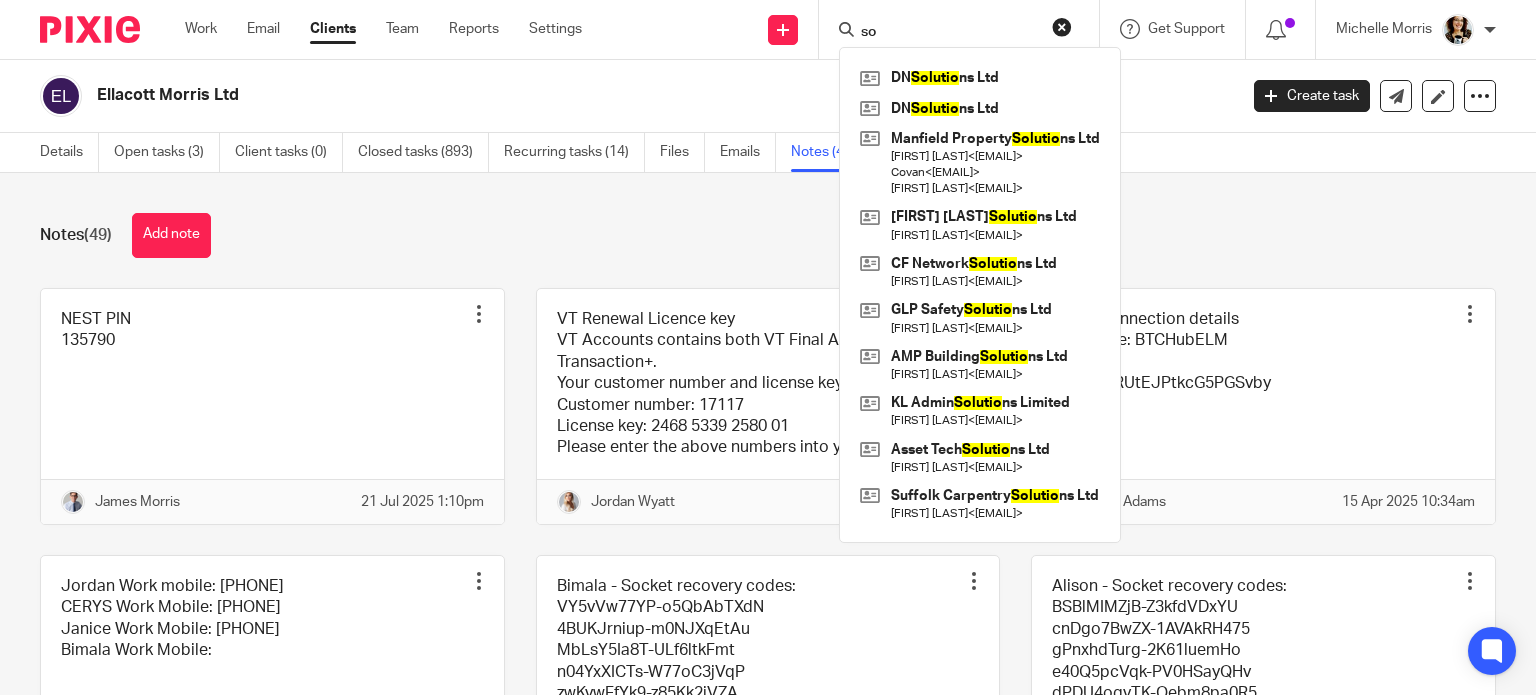 type on "s" 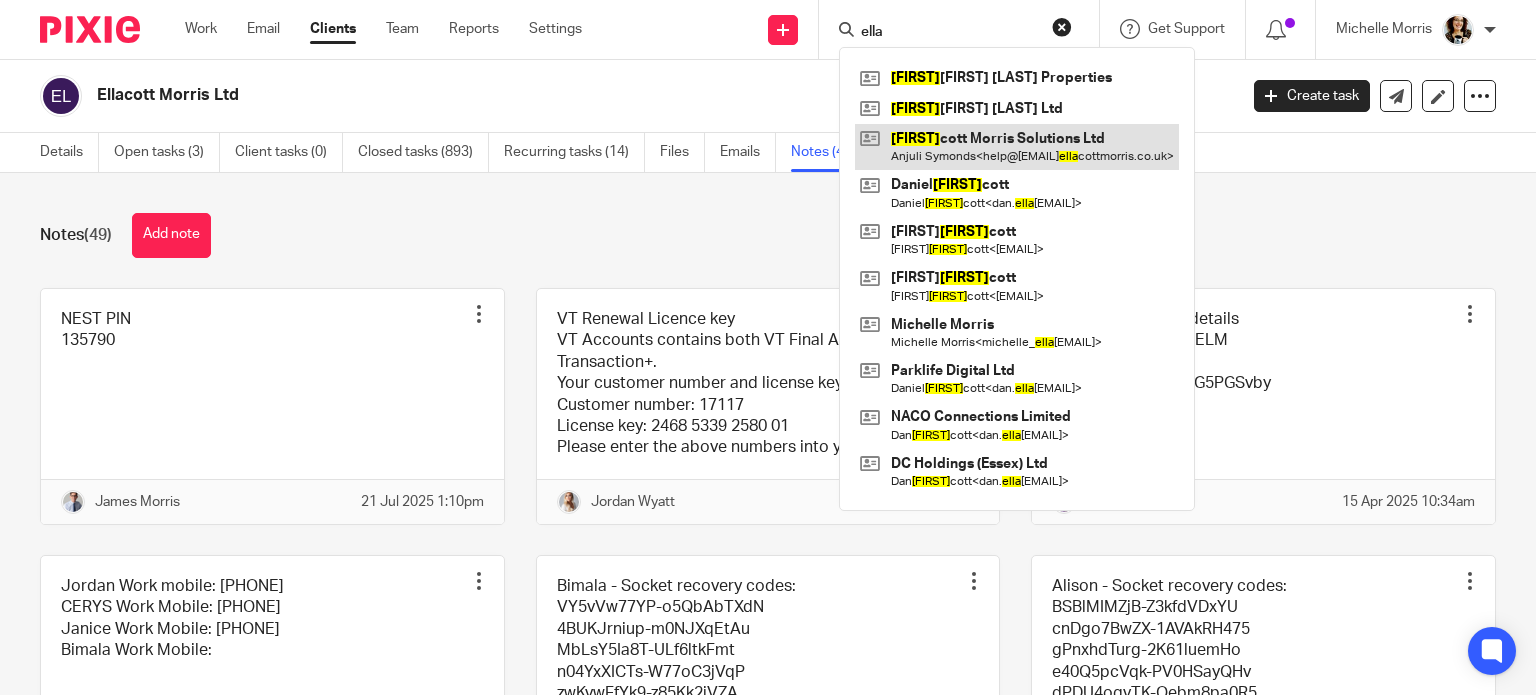type on "ella" 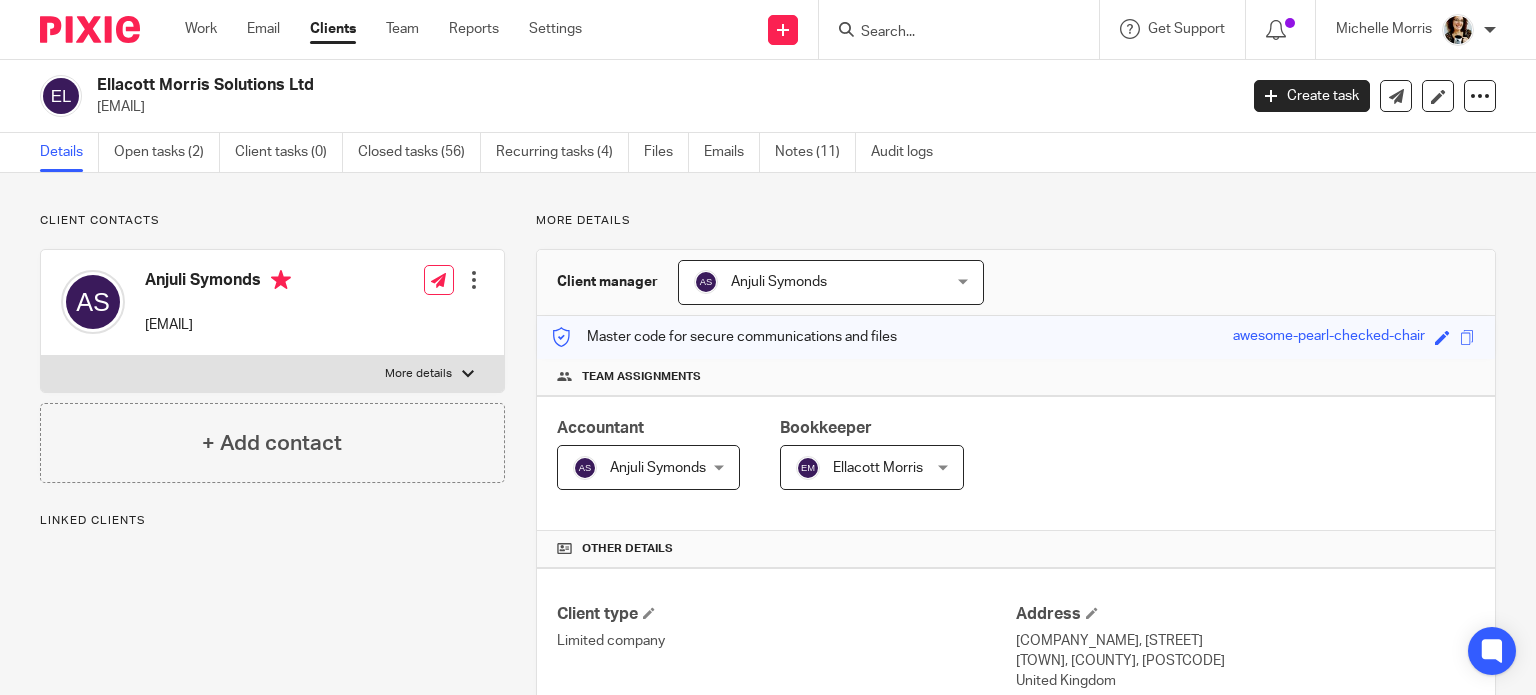 scroll, scrollTop: 0, scrollLeft: 0, axis: both 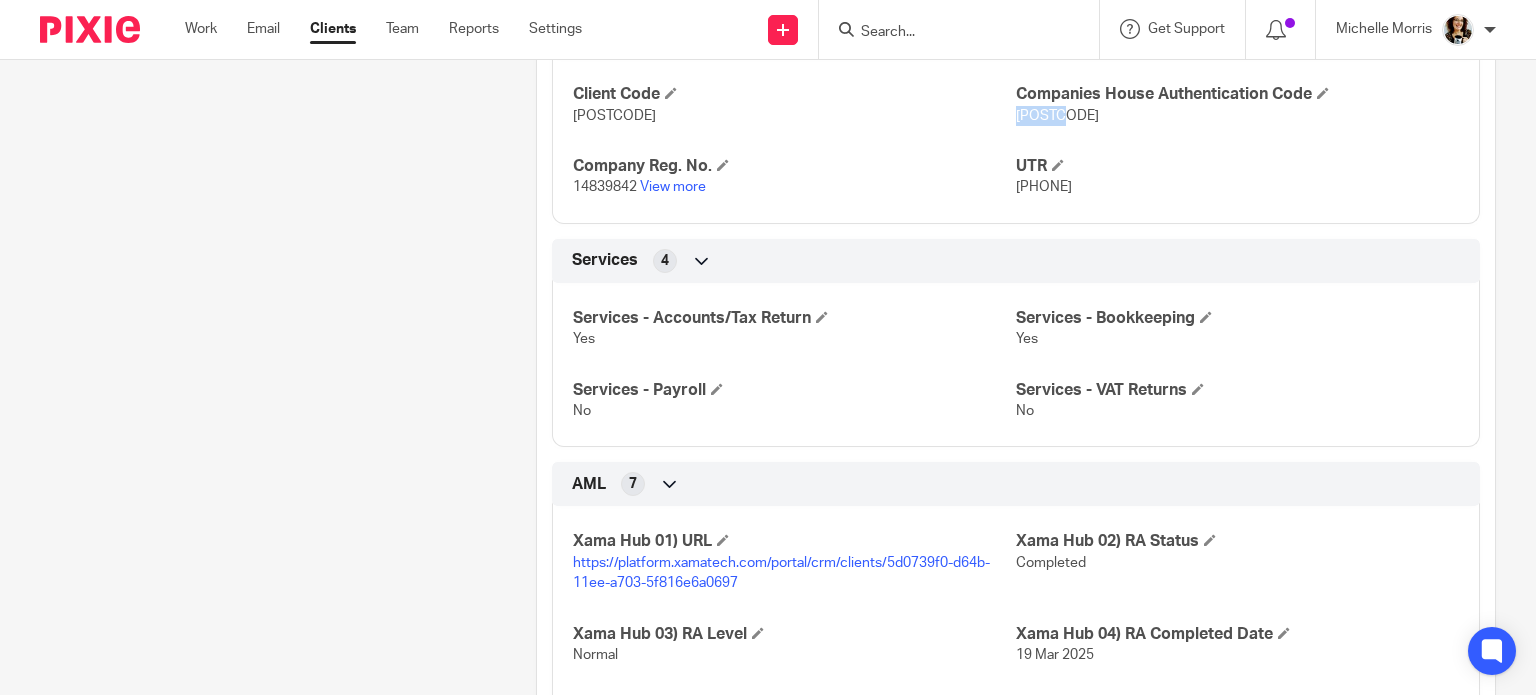 drag, startPoint x: 1062, startPoint y: 114, endPoint x: 1008, endPoint y: 111, distance: 54.08327 